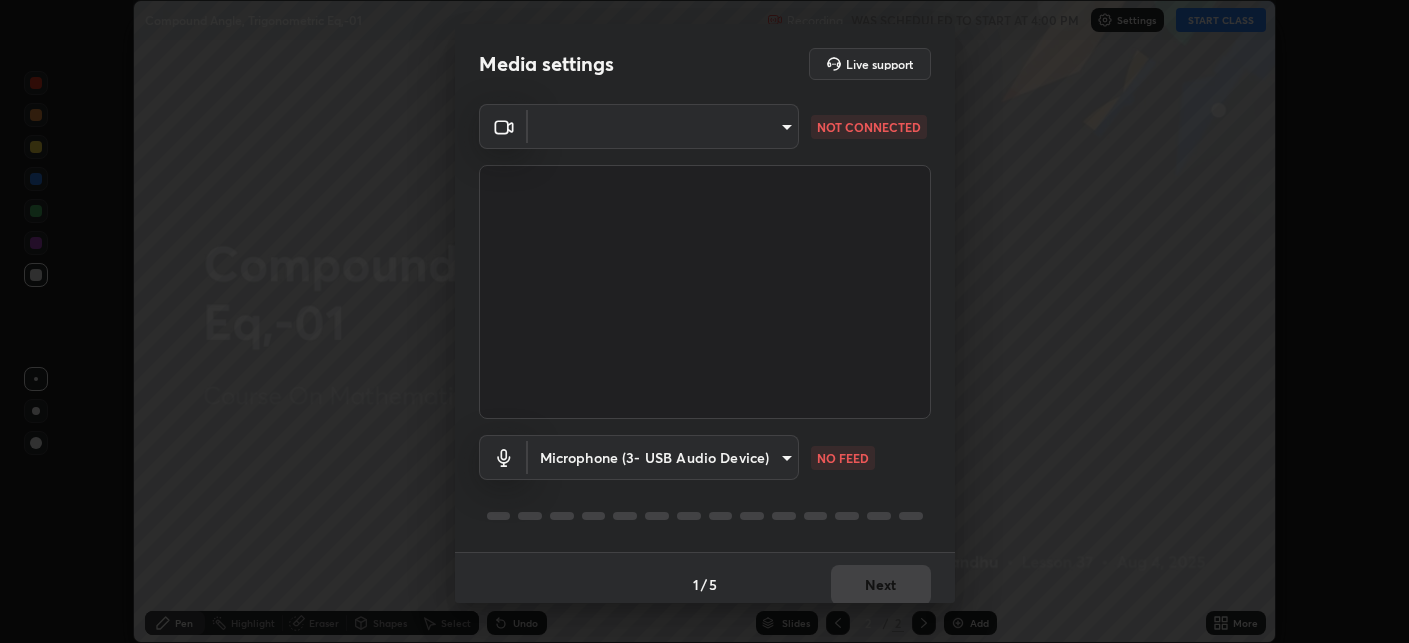 scroll, scrollTop: 0, scrollLeft: 0, axis: both 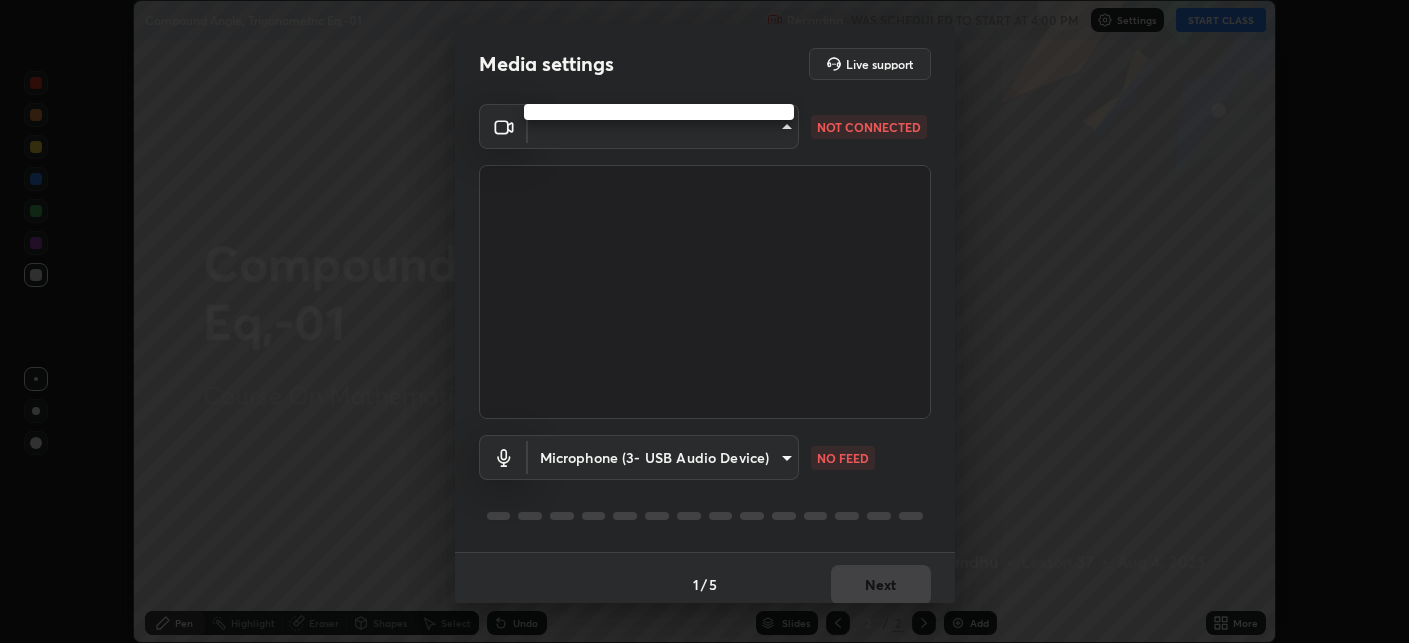 click at bounding box center (704, 321) 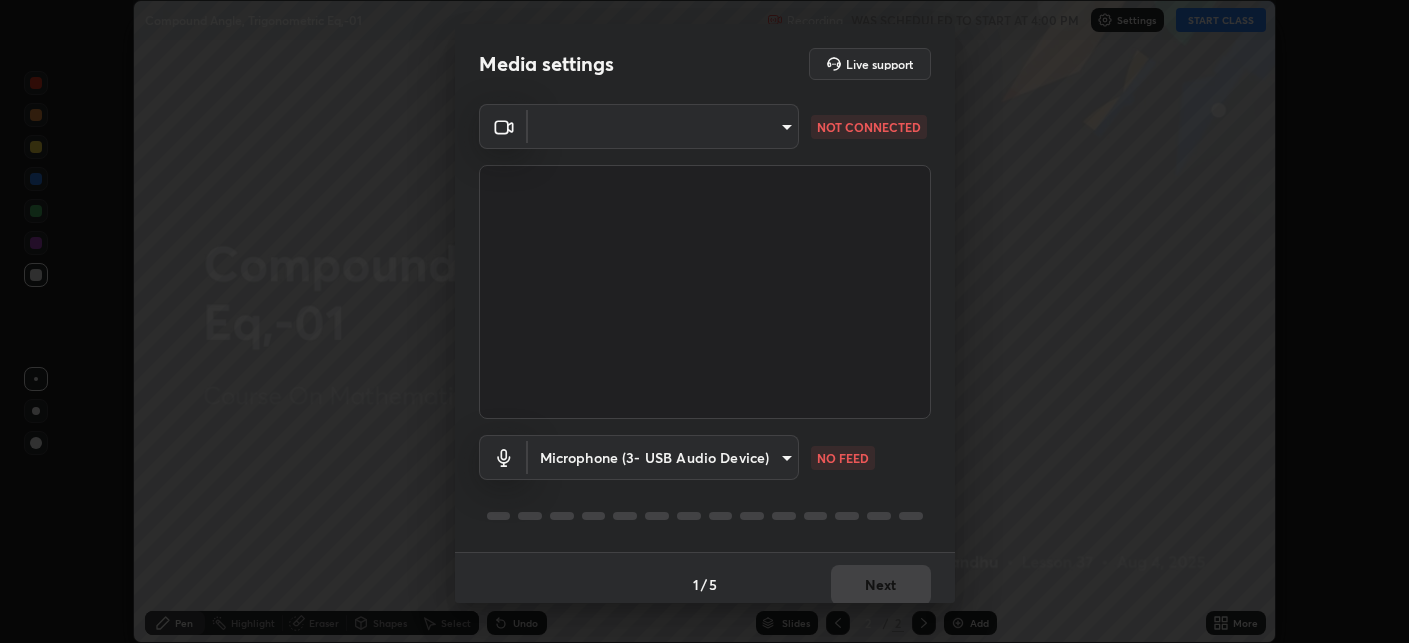 click on "Erase all Compound Angle, Trigonometric Eq,-01 Recording WAS SCHEDULED TO START AT  4:00 PM Settings START CLASS Setting up your live class Compound Angle, Trigonometric Eq,-01 • L37 of Course On Mathematics for JEE Growth 2 2027 Deen Bandhu Pen Highlight Eraser Shapes Select Undo Slides 2 / 2 Add More Enable hand raising Enable raise hand to speak to learners. Once enabled, chat will be turned off temporarily. Enable x   No doubts shared Encourage your learners to ask a doubt for better clarity Report an issue Reason for reporting Buffering Chat not working Audio - Video sync issue Educator video quality low ​ Attach an image Report Media settings Live support ​ NOT CONNECTED Microphone (3- USB Audio Device) f80c1ba664c98414c337c421b09a86f2b86ad26f55fea11bfdcb8ca0282dac50 NO FEED 1 / 5 Next" at bounding box center (704, 321) 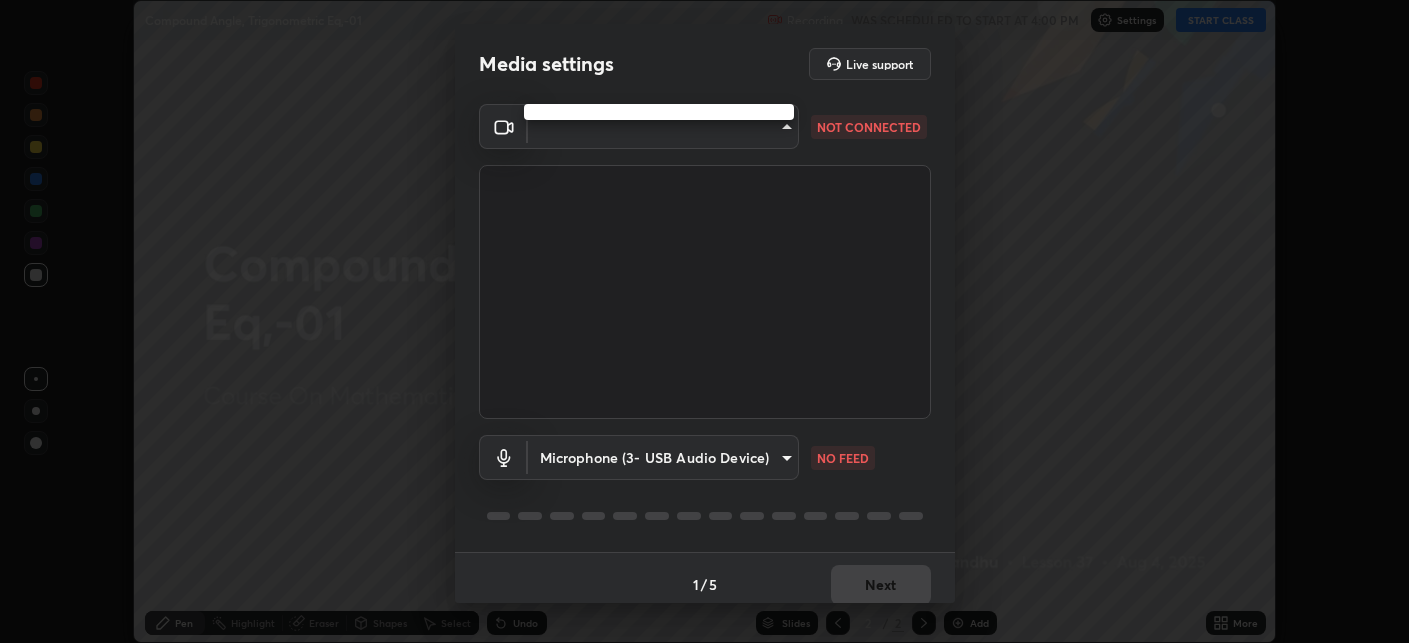 click at bounding box center (704, 321) 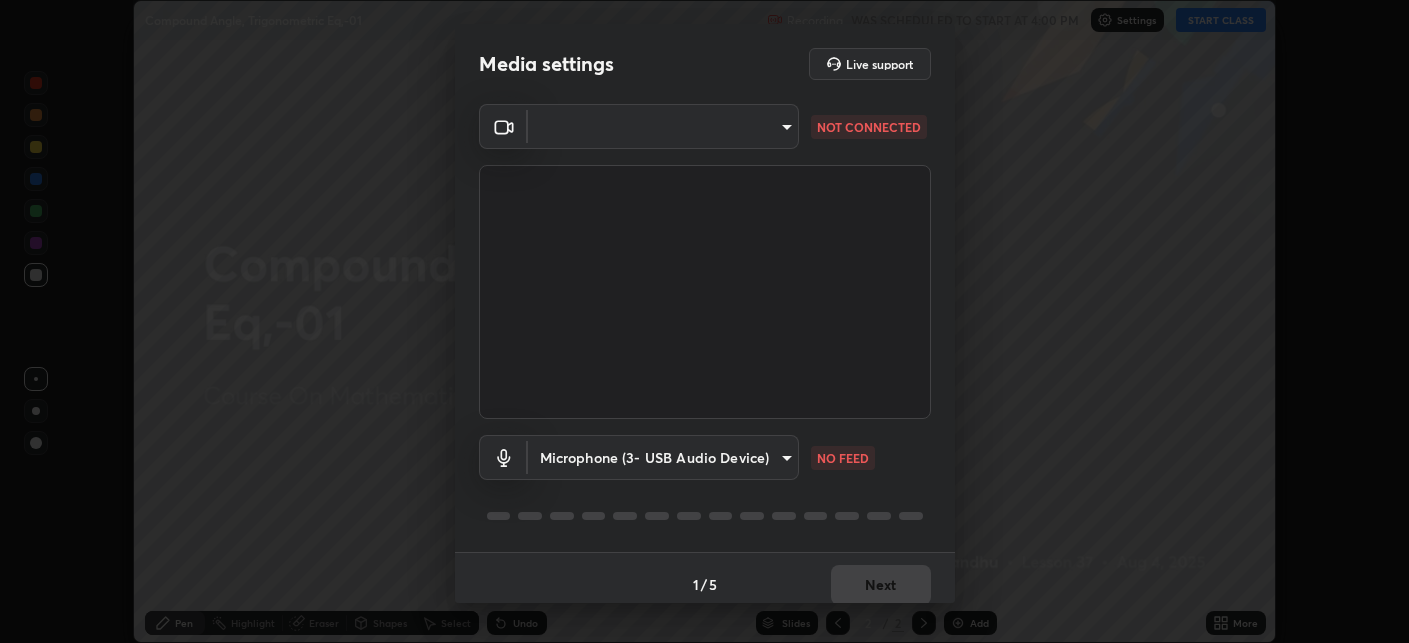 click on "Erase all Compound Angle, Trigonometric Eq,-01 Recording WAS SCHEDULED TO START AT  4:00 PM Settings START CLASS Setting up your live class Compound Angle, Trigonometric Eq,-01 • L37 of Course On Mathematics for JEE Growth 2 2027 Deen Bandhu Pen Highlight Eraser Shapes Select Undo Slides 2 / 2 Add More Enable hand raising Enable raise hand to speak to learners. Once enabled, chat will be turned off temporarily. Enable x   No doubts shared Encourage your learners to ask a doubt for better clarity Report an issue Reason for reporting Buffering Chat not working Audio - Video sync issue Educator video quality low ​ Attach an image Report Media settings Live support ​ NOT CONNECTED Microphone (3- USB Audio Device) f80c1ba664c98414c337c421b09a86f2b86ad26f55fea11bfdcb8ca0282dac50 NO FEED 1 / 5 Next" at bounding box center (704, 321) 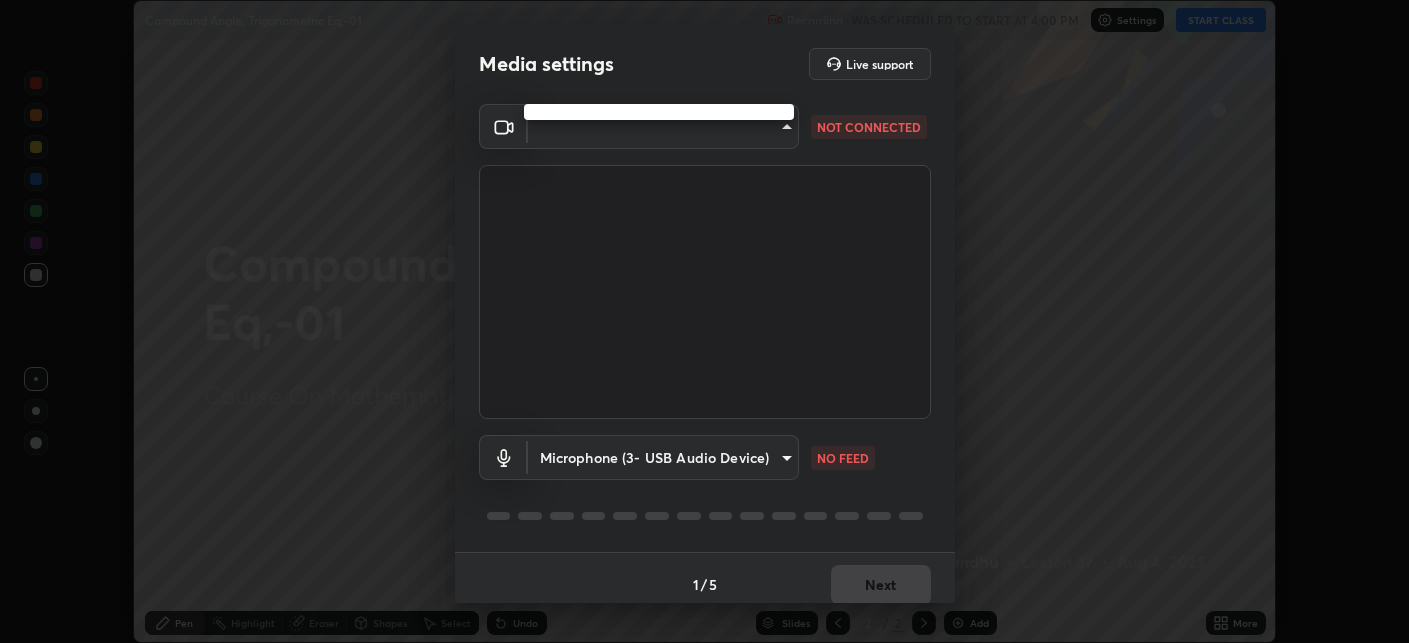 click at bounding box center (704, 321) 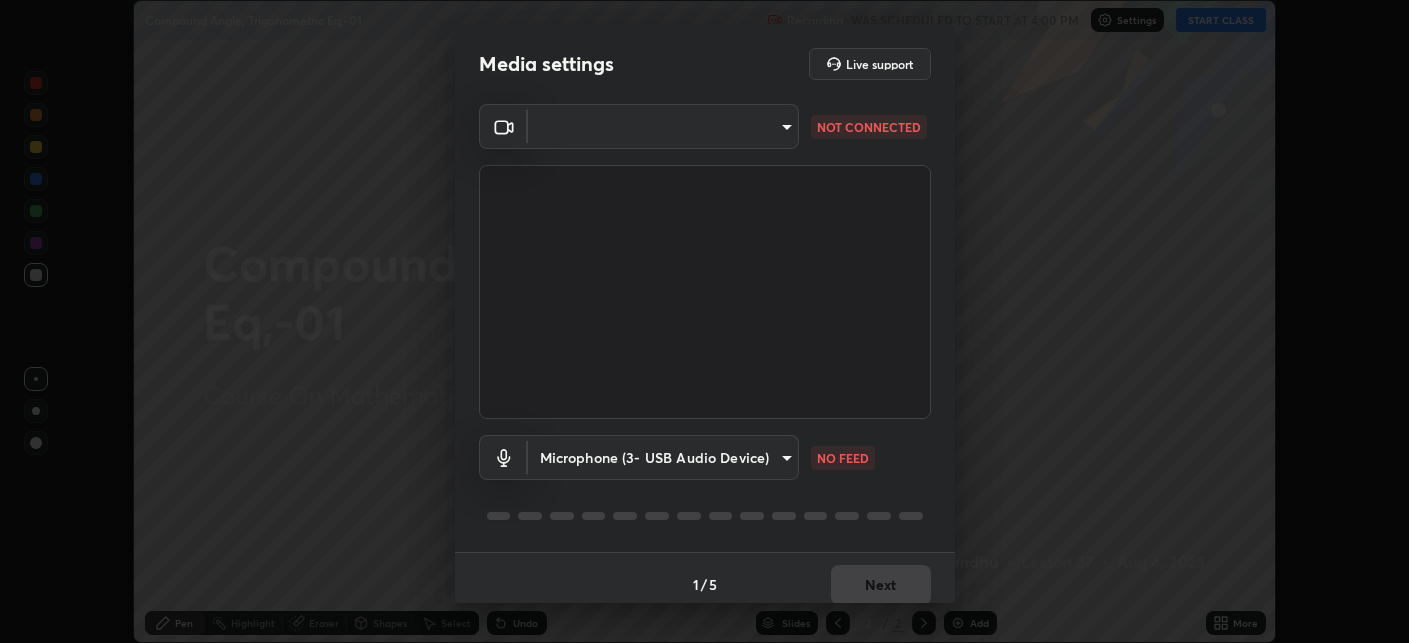 click on "Erase all Compound Angle, Trigonometric Eq,-01 Recording WAS SCHEDULED TO START AT  4:00 PM Settings START CLASS Setting up your live class Compound Angle, Trigonometric Eq,-01 • L37 of Course On Mathematics for JEE Growth 2 2027 Deen Bandhu Pen Highlight Eraser Shapes Select Undo Slides 2 / 2 Add More Enable hand raising Enable raise hand to speak to learners. Once enabled, chat will be turned off temporarily. Enable x   No doubts shared Encourage your learners to ask a doubt for better clarity Report an issue Reason for reporting Buffering Chat not working Audio - Video sync issue Educator video quality low ​ Attach an image Report Media settings Live support ​ NOT CONNECTED Microphone (3- USB Audio Device) f80c1ba664c98414c337c421b09a86f2b86ad26f55fea11bfdcb8ca0282dac50 NO FEED 1 / 5 Next" at bounding box center [704, 321] 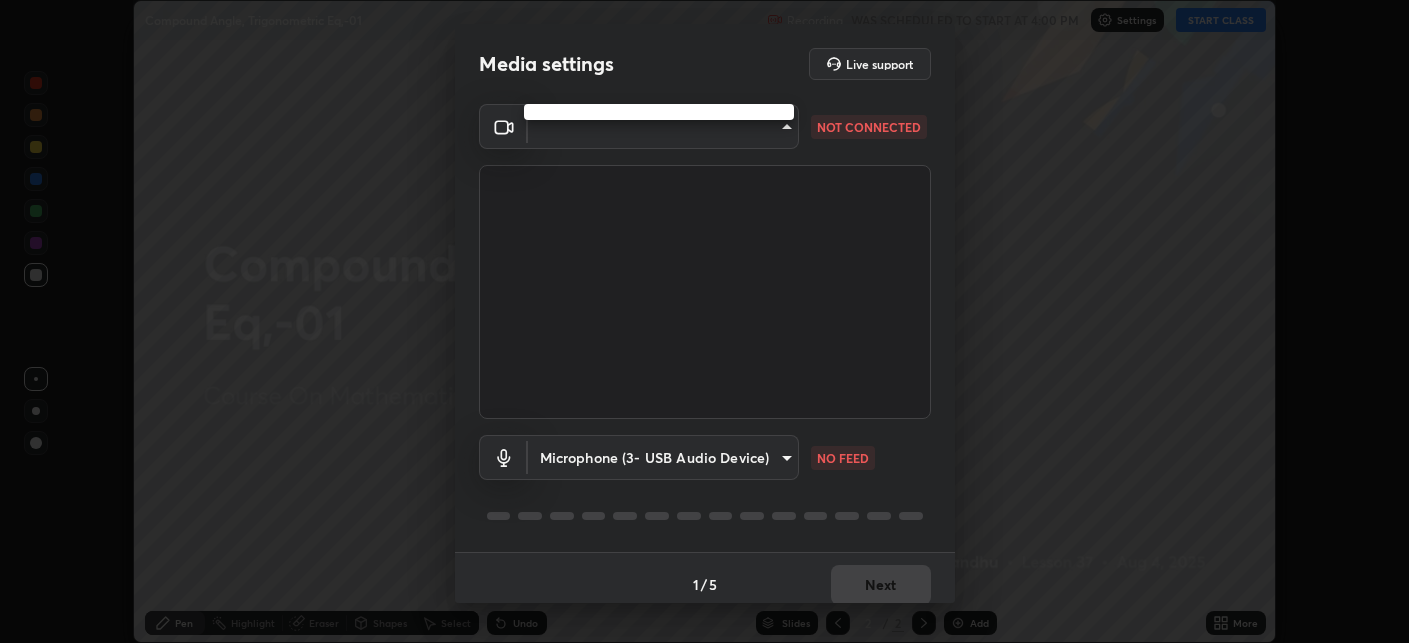 click at bounding box center (704, 321) 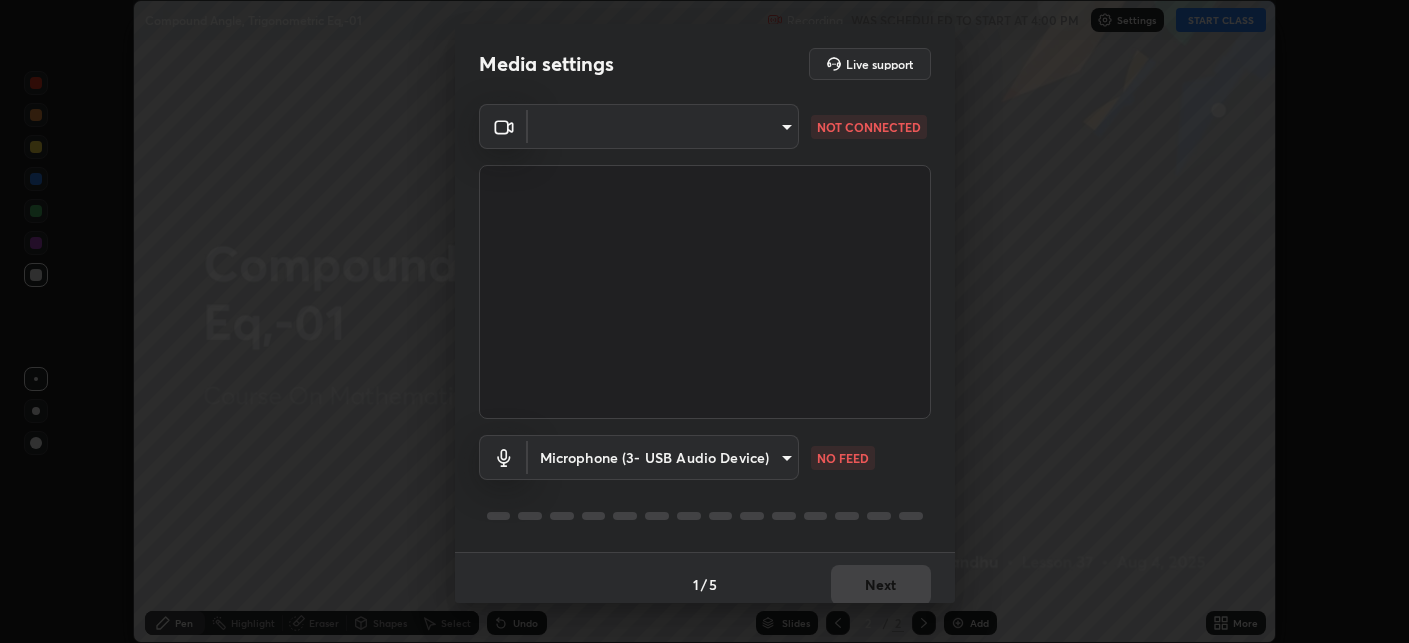 click on "Erase all Compound Angle, Trigonometric Eq,-01 Recording WAS SCHEDULED TO START AT  4:00 PM Settings START CLASS Setting up your live class Compound Angle, Trigonometric Eq,-01 • L37 of Course On Mathematics for JEE Growth 2 2027 Deen Bandhu Pen Highlight Eraser Shapes Select Undo Slides 2 / 2 Add More Enable hand raising Enable raise hand to speak to learners. Once enabled, chat will be turned off temporarily. Enable x   No doubts shared Encourage your learners to ask a doubt for better clarity Report an issue Reason for reporting Buffering Chat not working Audio - Video sync issue Educator video quality low ​ Attach an image Report Media settings Live support ​ NOT CONNECTED Microphone (3- USB Audio Device) f80c1ba664c98414c337c421b09a86f2b86ad26f55fea11bfdcb8ca0282dac50 NO FEED 1 / 5 Next" at bounding box center (704, 321) 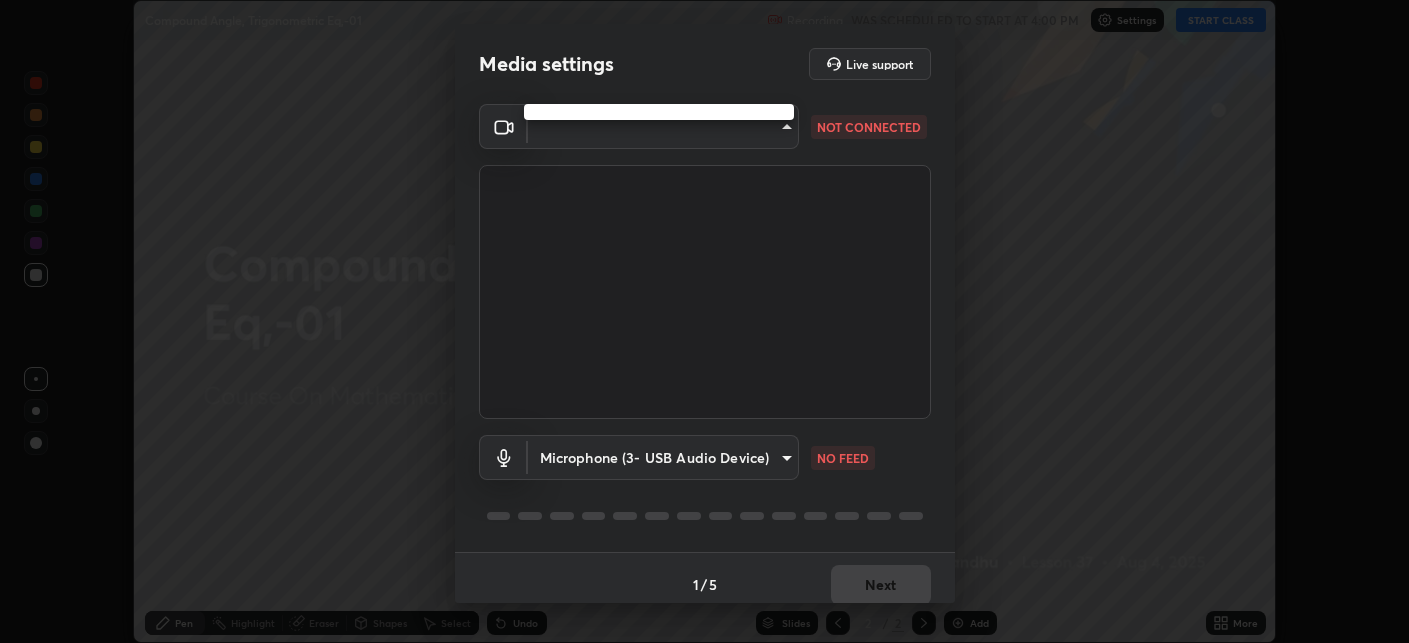 click at bounding box center (704, 321) 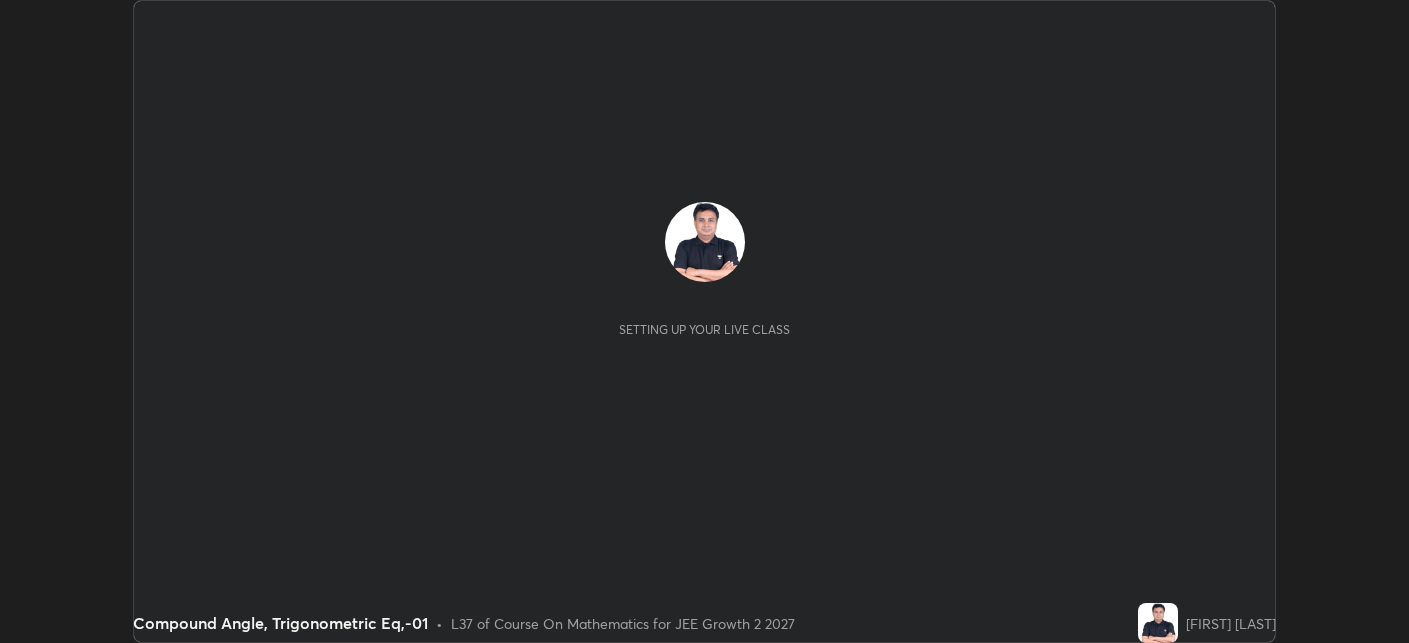 scroll, scrollTop: 0, scrollLeft: 0, axis: both 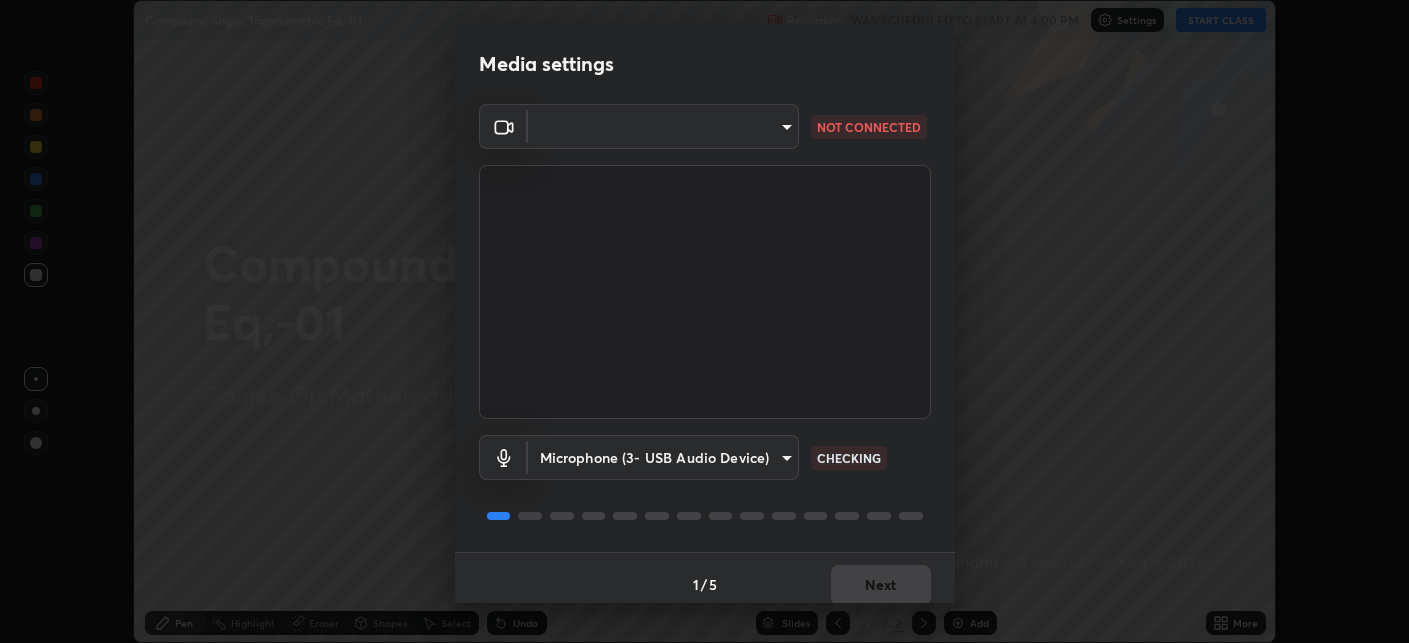 click on "Erase all Compound Angle, Trigonometric Eq,-01 Recording WAS SCHEDULED TO START AT  [TIME] Settings START CLASS Setting up your live class Compound Angle, Trigonometric Eq,-01 • L37 of Course On Mathematics for JEE Growth 2 2027 [NAME] Pen Highlight Eraser Shapes Select Undo Slides 2 / 2 Add More Enable hand raising Enable raise hand to speak to learners. Once enabled, chat will be turned off temporarily. Enable x   No doubts shared Encourage your learners to ask a doubt for better clarity Report an issue Reason for reporting Buffering Chat not working Audio - Video sync issue Educator video quality low ​ Attach an image Report Media settings ​ NOT CONNECTED Microphone (3- USB Audio Device) [HASH] CHECKING 1 / 5 Next" at bounding box center [704, 321] 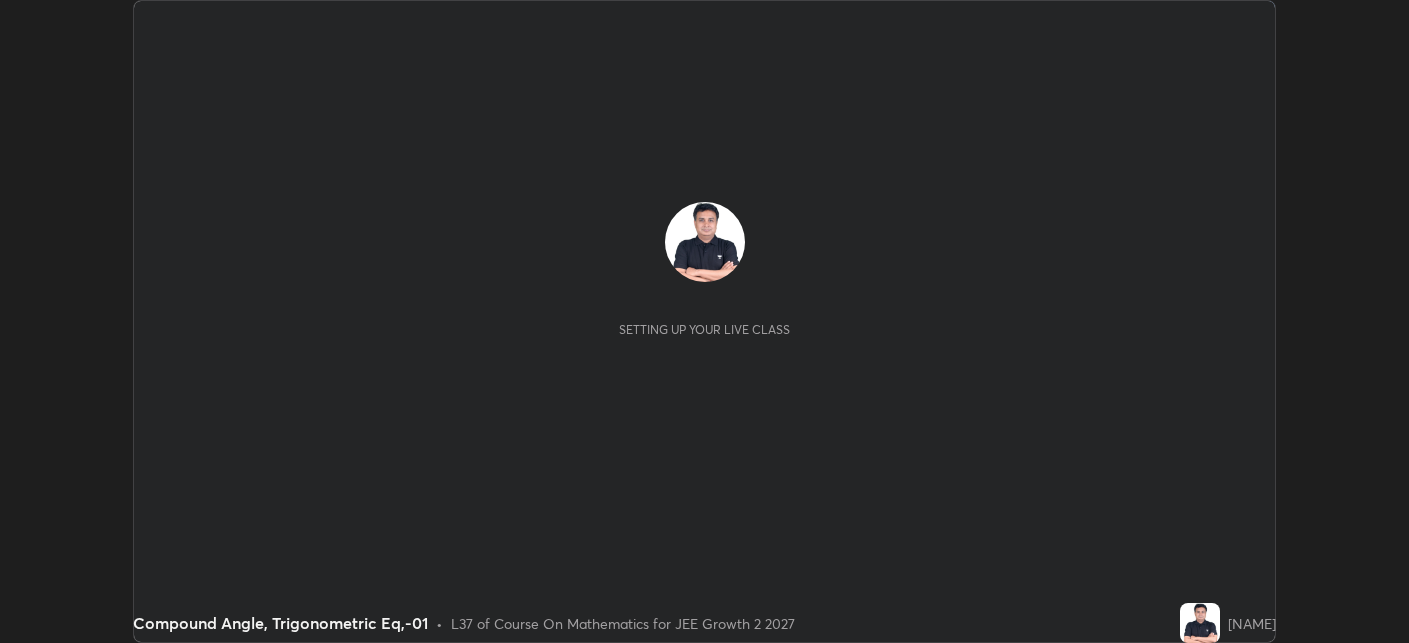 scroll, scrollTop: 0, scrollLeft: 0, axis: both 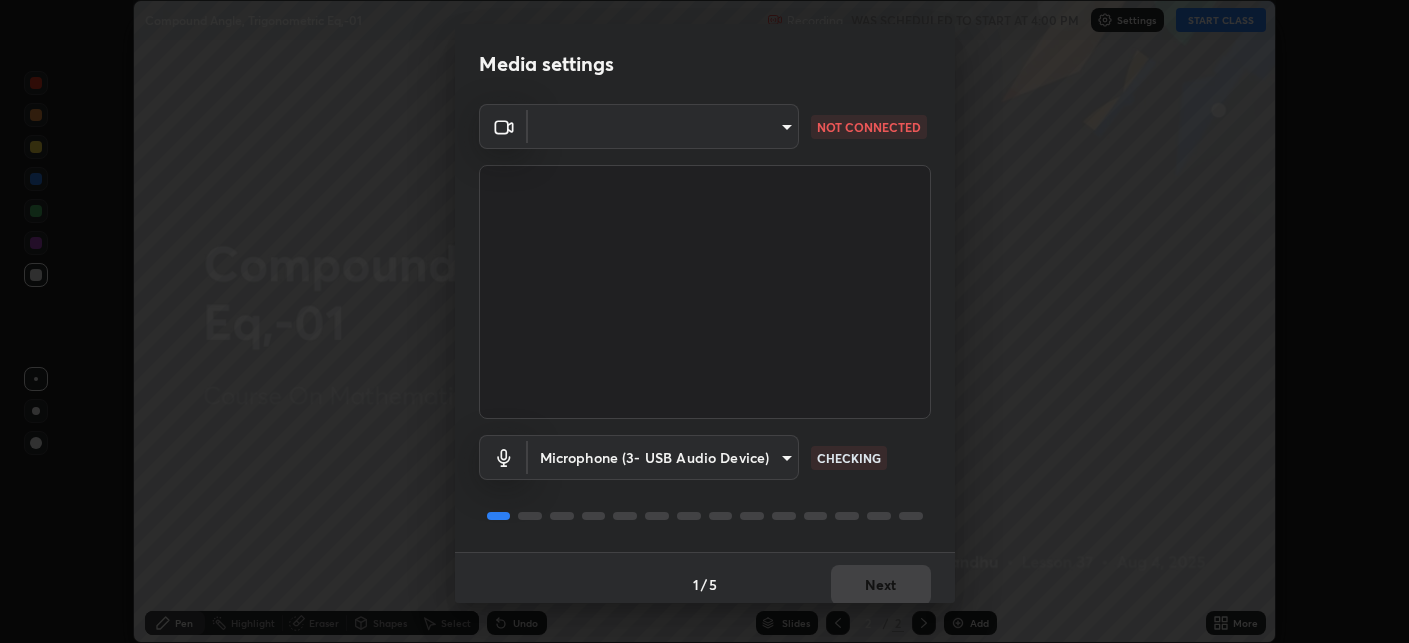 click on "Erase all Compound Angle, Trigonometric Eq,-01 Recording WAS SCHEDULED TO START AT  [TIME] Settings START CLASS Setting up your live class Compound Angle, Trigonometric Eq,-01 • L37 of Course On Mathematics for JEE Growth 2 2027 [NAME] Pen Highlight Eraser Shapes Select Undo Slides 2 / 2 Add More Enable hand raising Enable raise hand to speak to learners. Once enabled, chat will be turned off temporarily. Enable x   No doubts shared Encourage your learners to ask a doubt for better clarity Report an issue Reason for reporting Buffering Chat not working Audio - Video sync issue Educator video quality low ​ Attach an image Report Media settings ​ NOT CONNECTED Microphone (3- USB Audio Device) [HASH] CHECKING 1 / 5 Next" at bounding box center [704, 321] 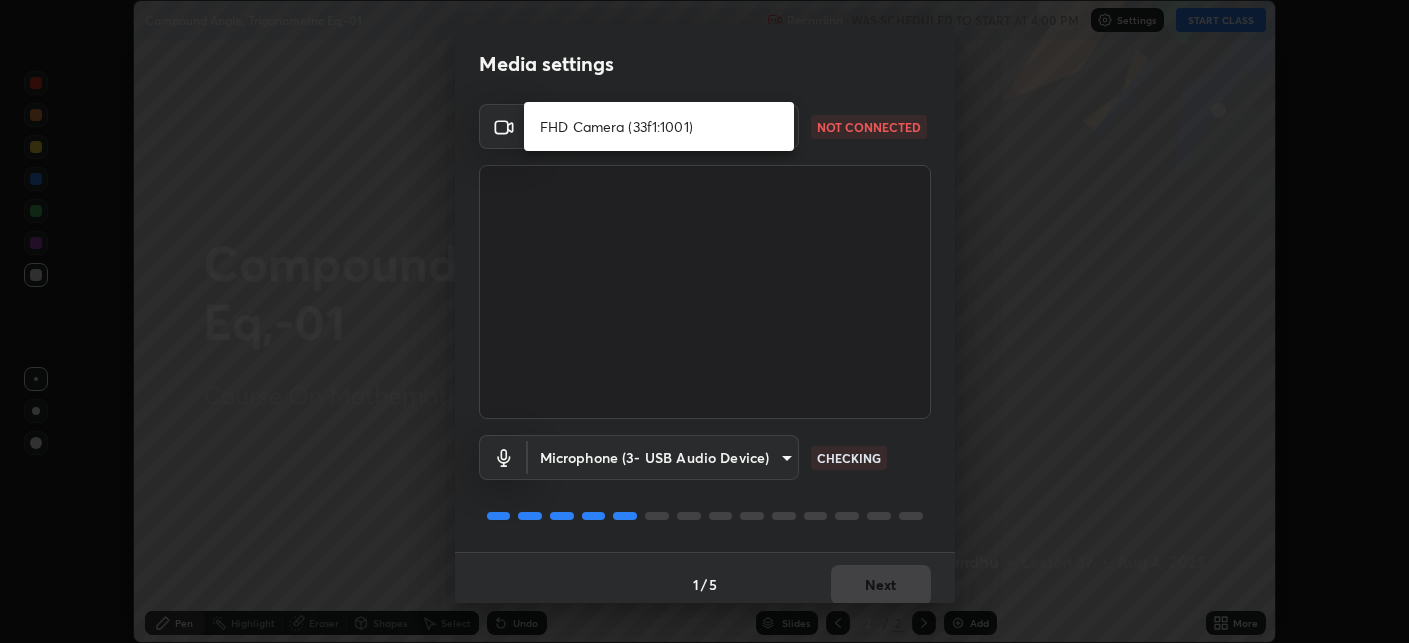 click on "FHD Camera (33f1:1001)" at bounding box center (659, 126) 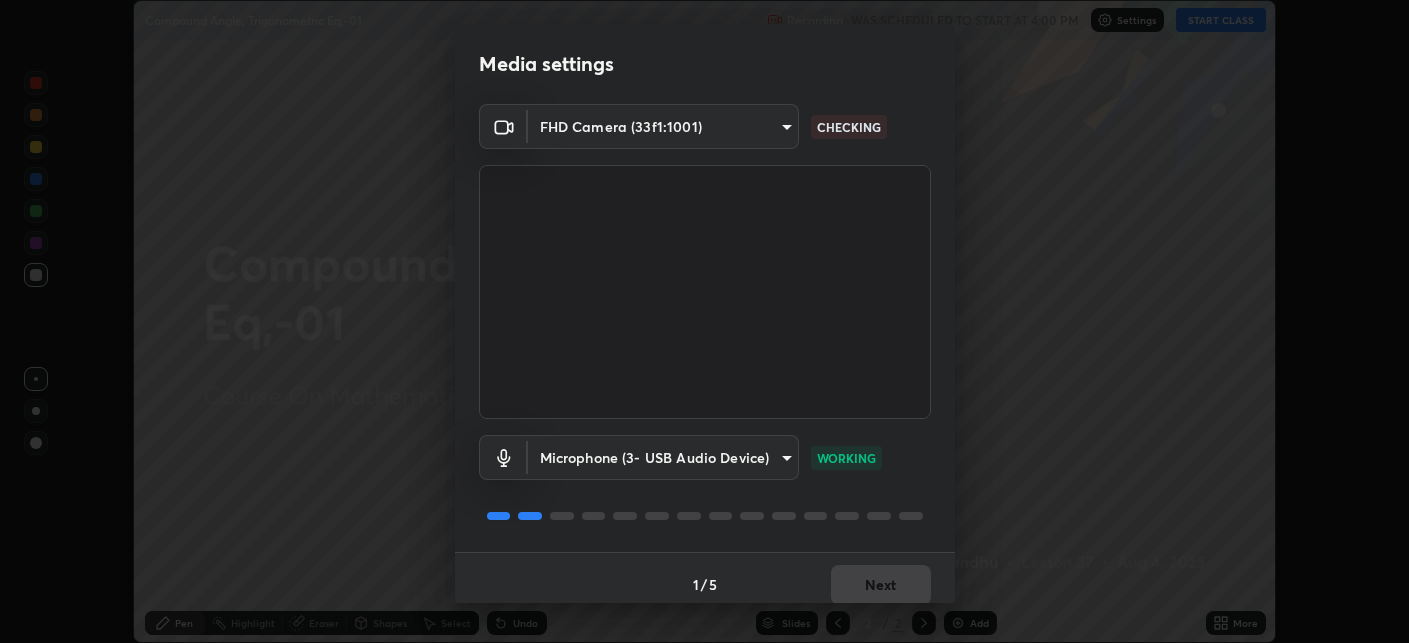 scroll, scrollTop: 12, scrollLeft: 0, axis: vertical 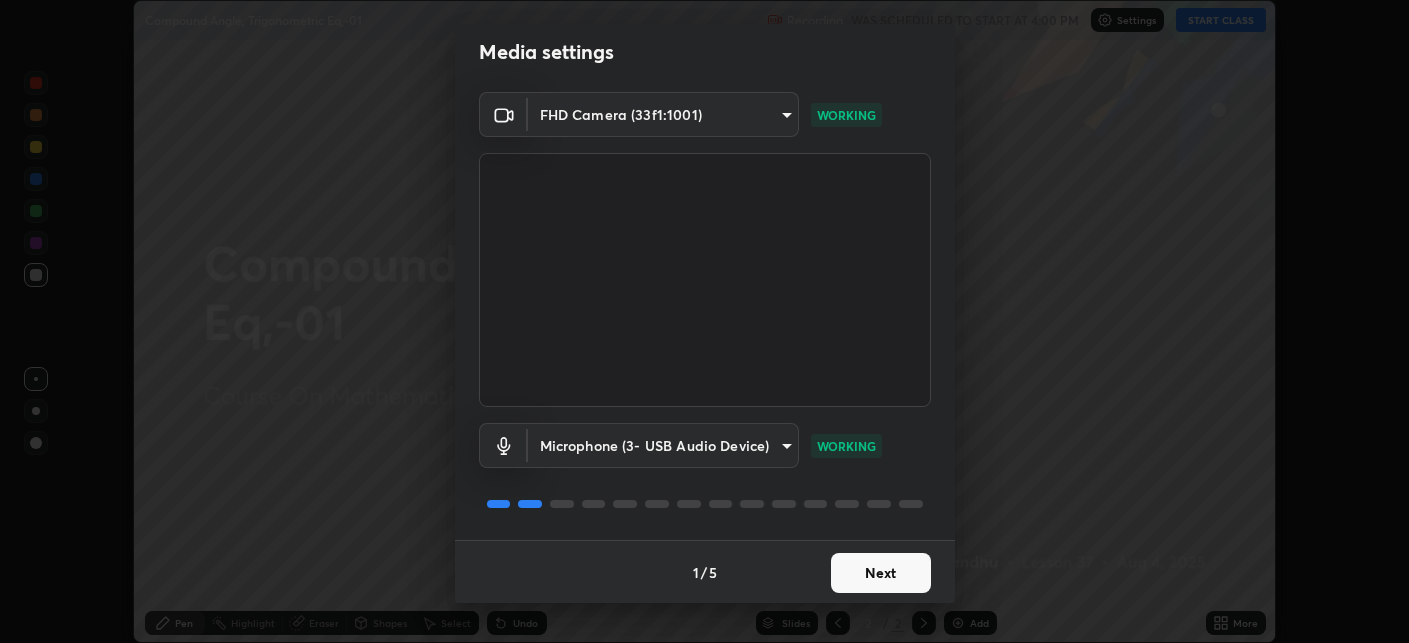 click on "Next" at bounding box center (881, 573) 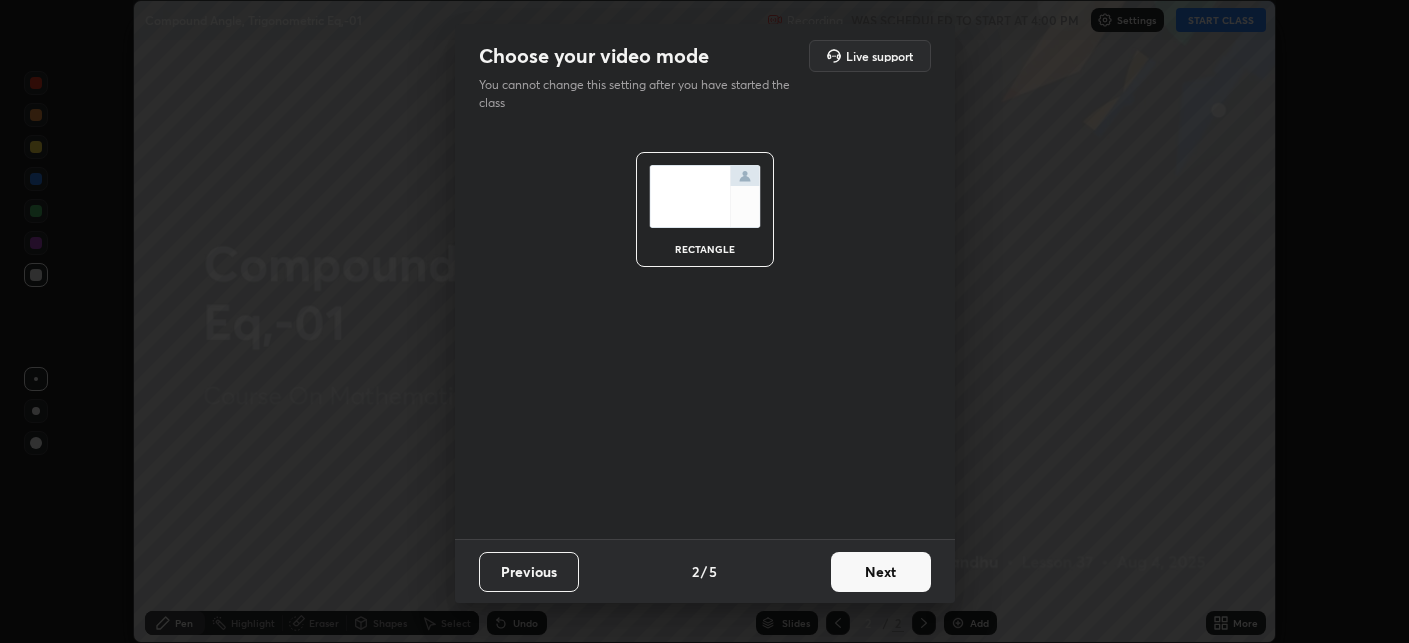 click on "Next" at bounding box center [881, 572] 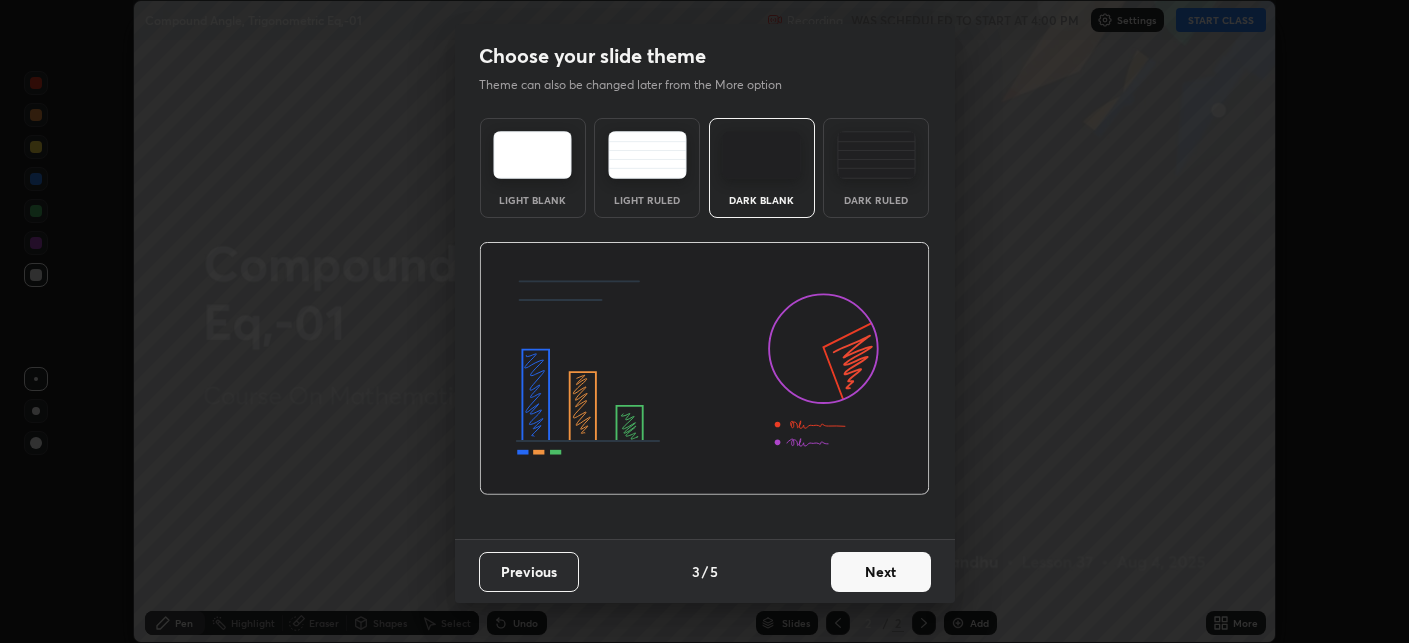 click on "Next" at bounding box center (881, 572) 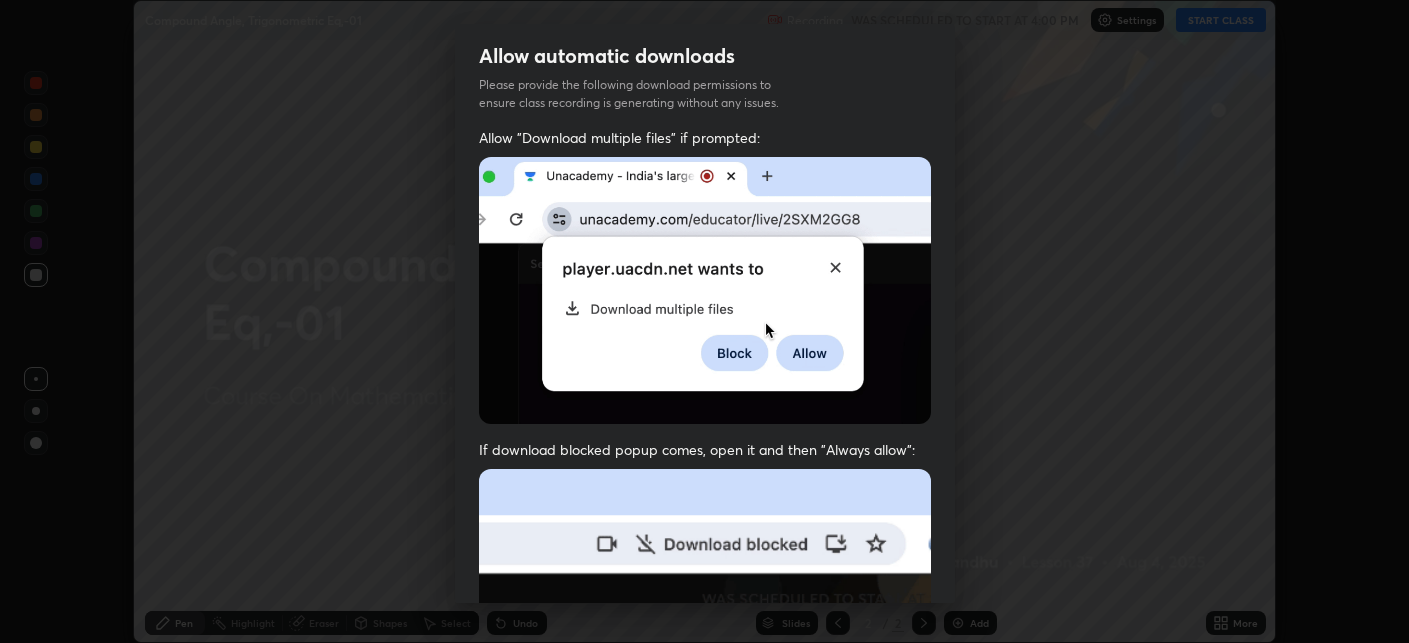 click on "Previous 5 / 5 Done" at bounding box center [705, 1002] 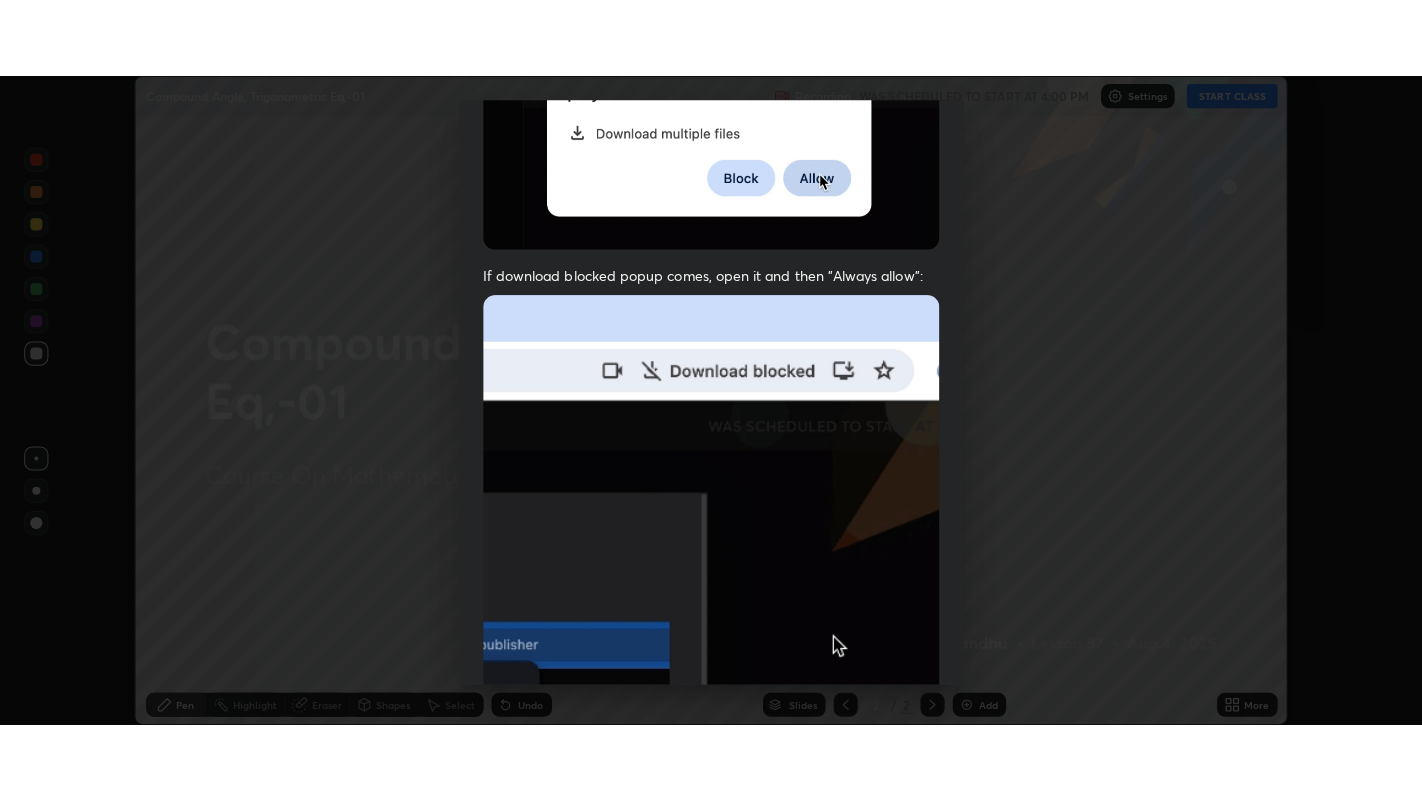 scroll, scrollTop: 420, scrollLeft: 0, axis: vertical 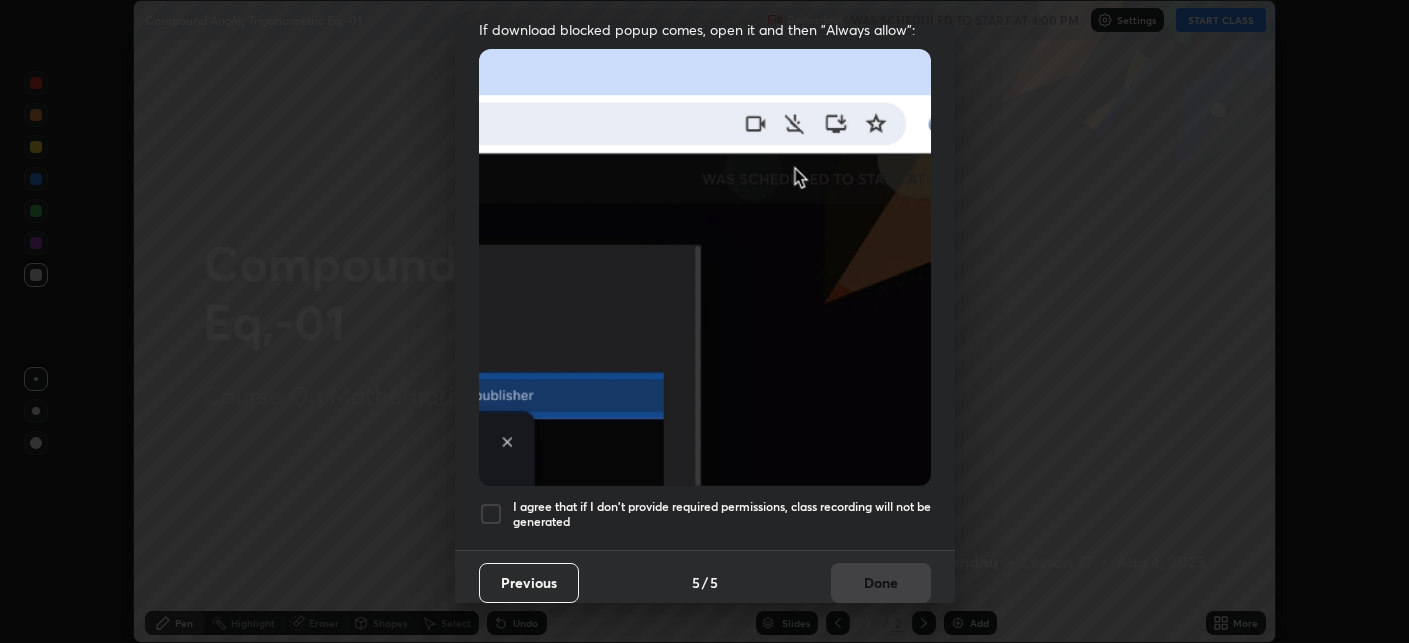 click on "I agree that if I don't provide required permissions, class recording will not be generated" at bounding box center (722, 514) 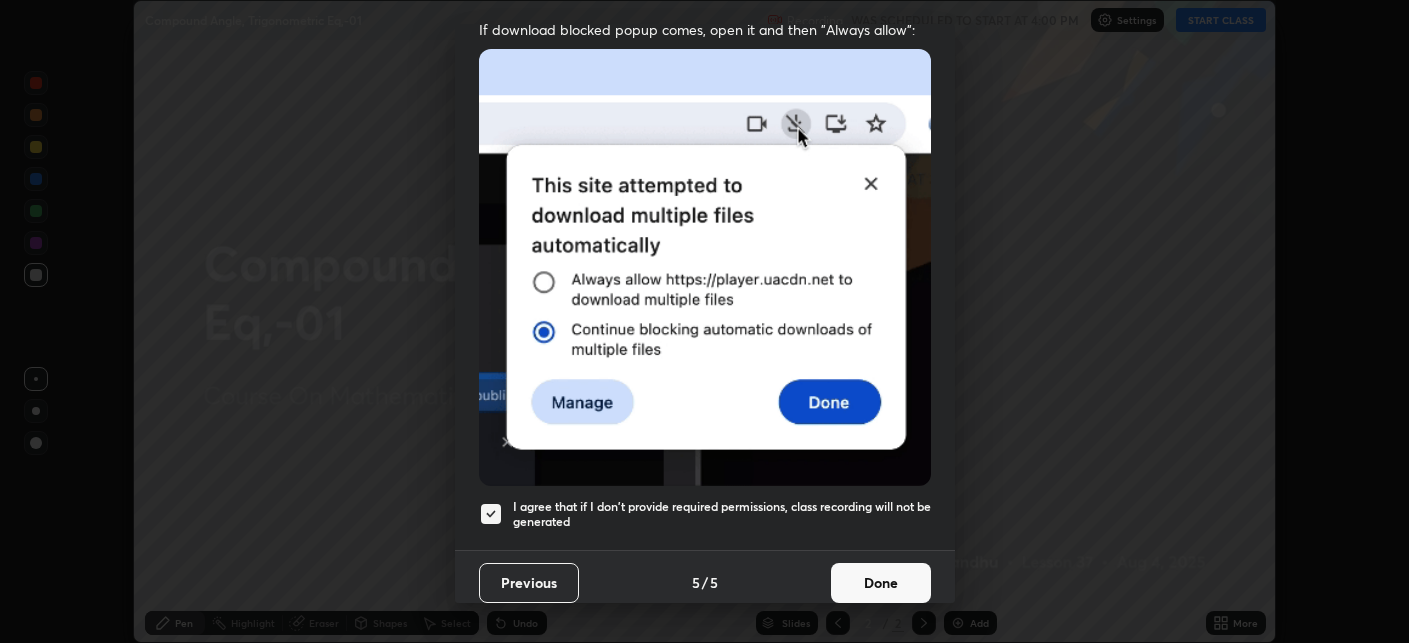 click on "Done" at bounding box center (881, 583) 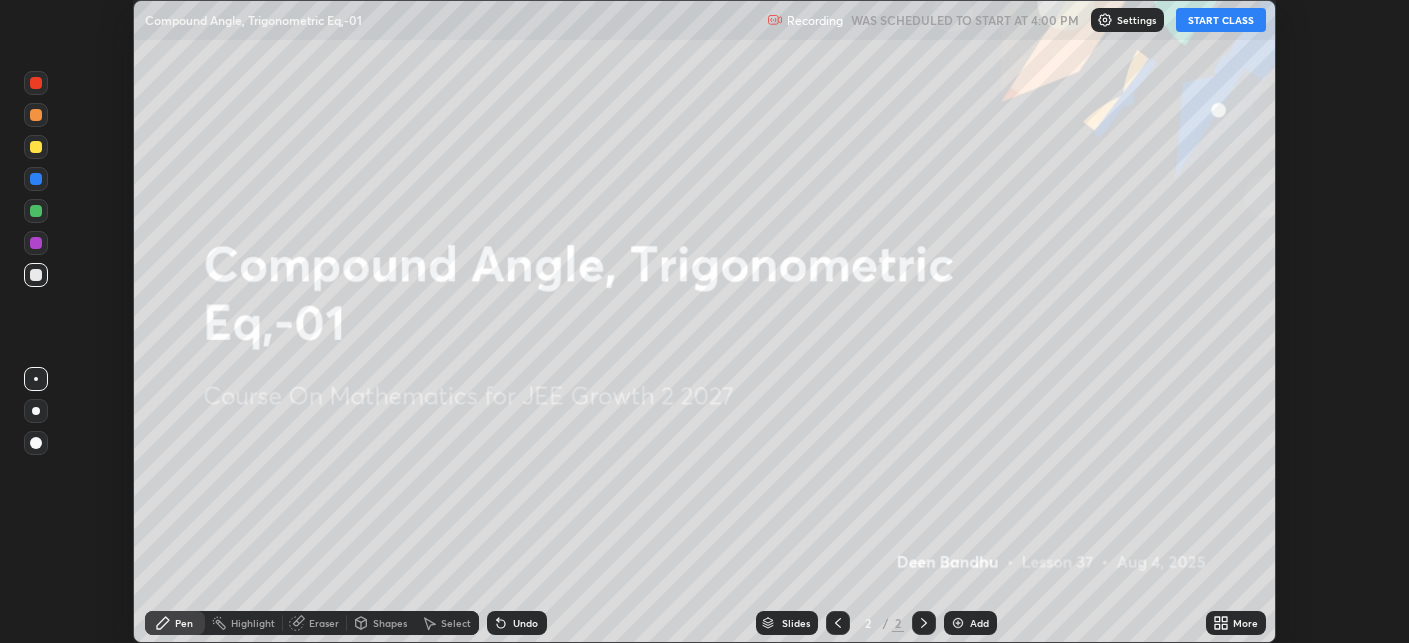 click 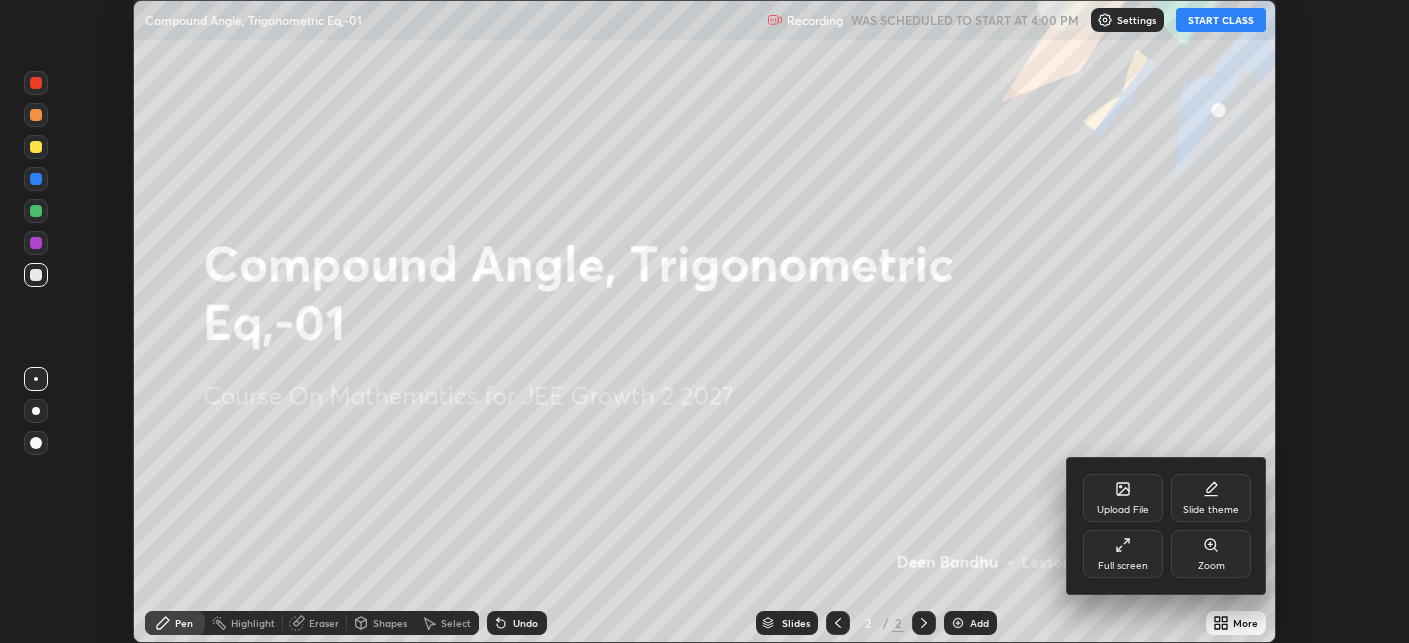 click on "Full screen" at bounding box center (1123, 566) 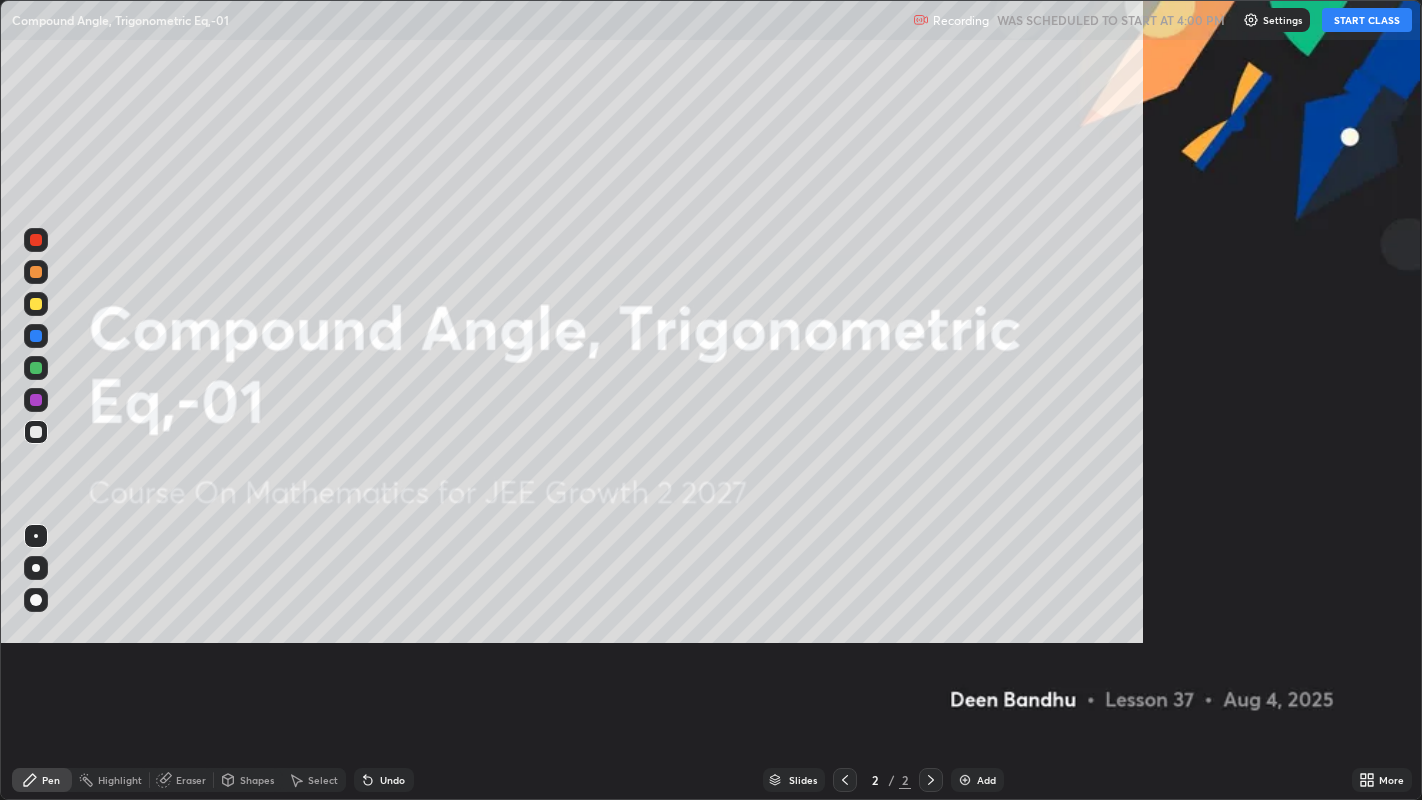 scroll, scrollTop: 99200, scrollLeft: 98577, axis: both 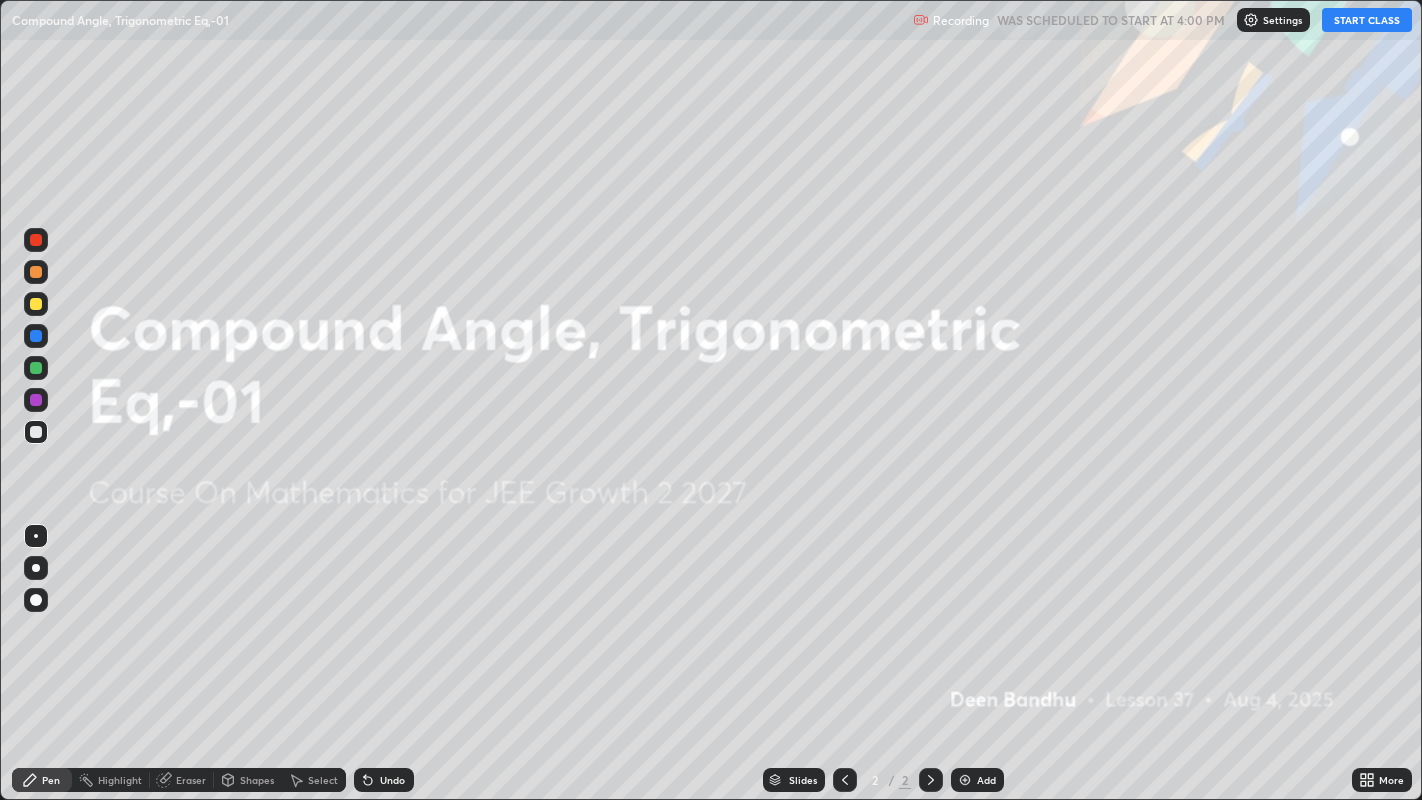 click on "START CLASS" at bounding box center [1367, 20] 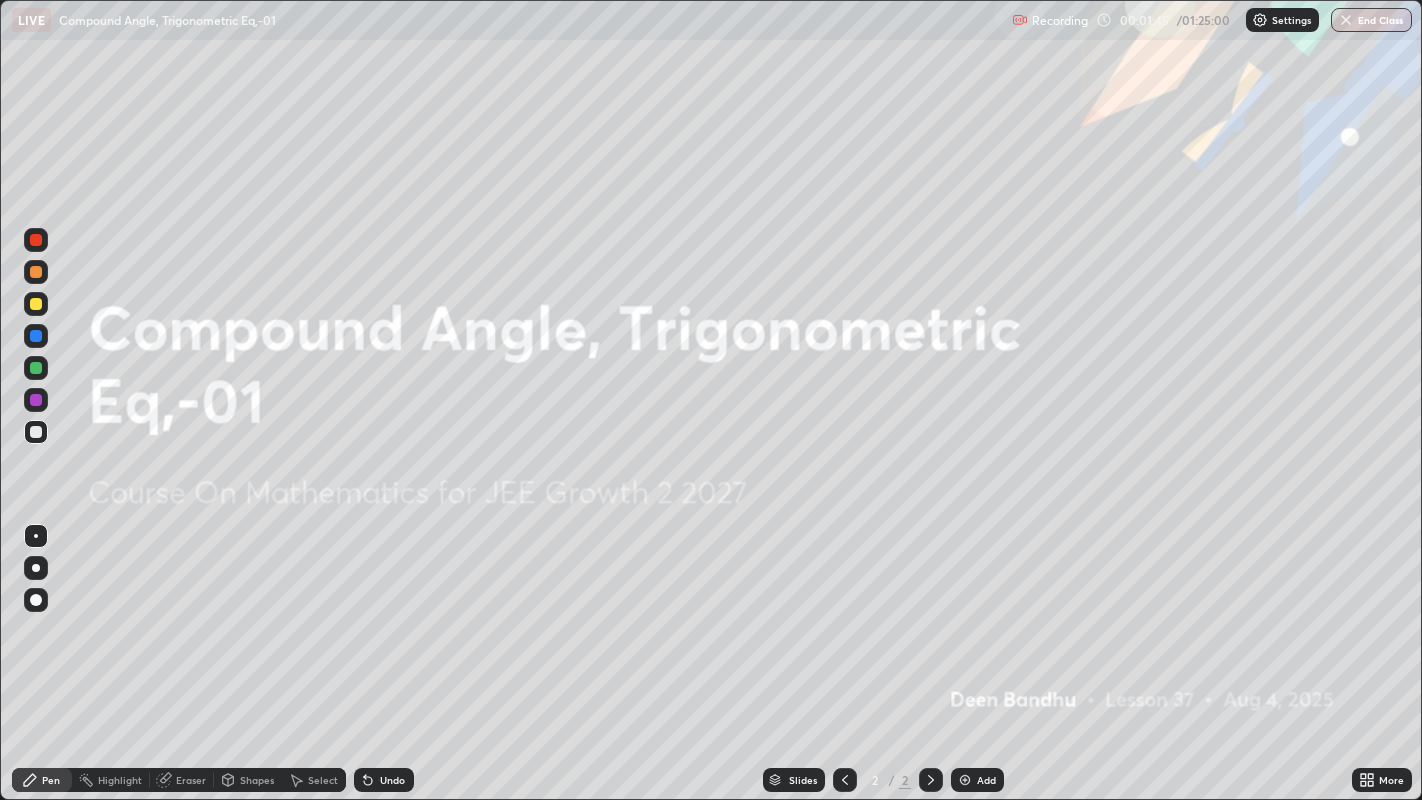click on "Add" at bounding box center [986, 780] 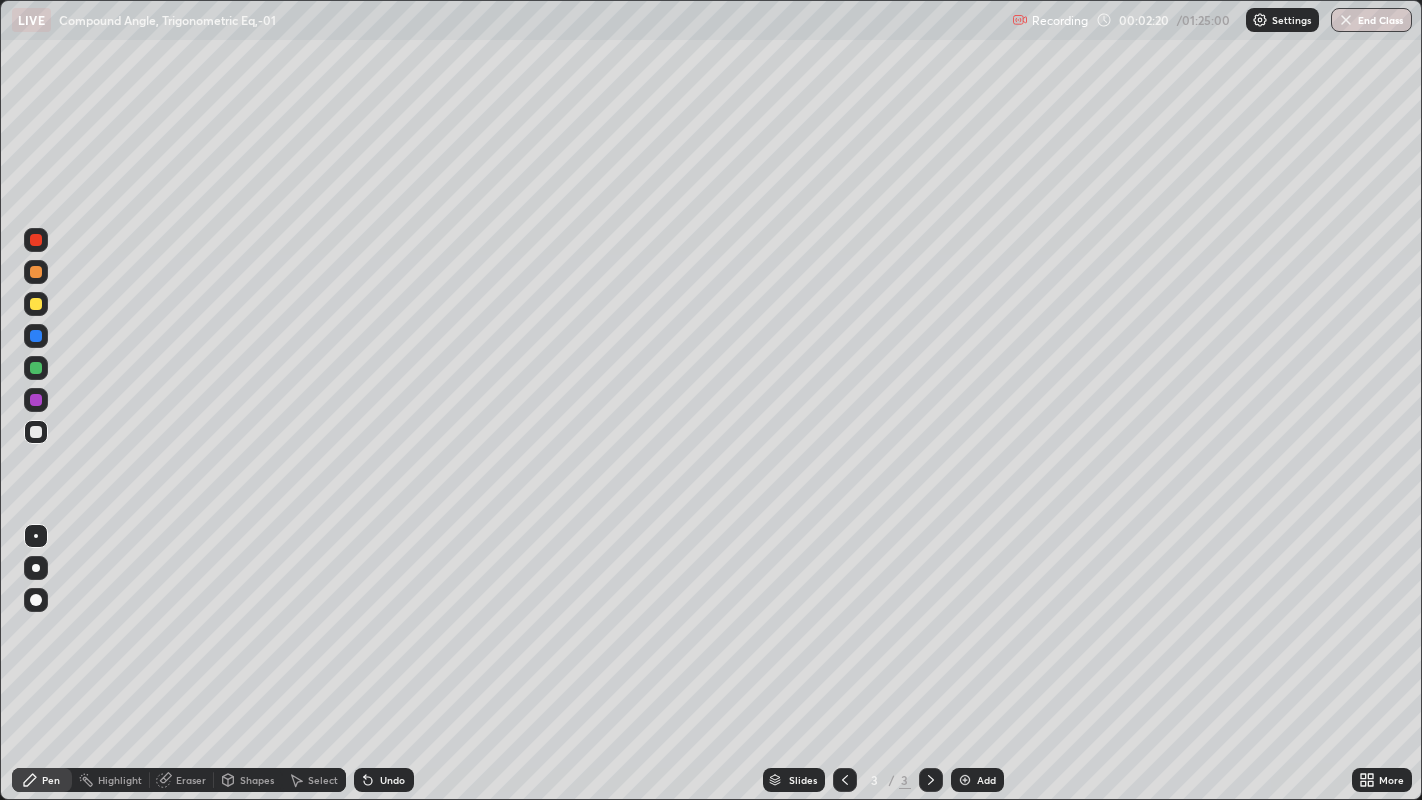 click at bounding box center [36, 272] 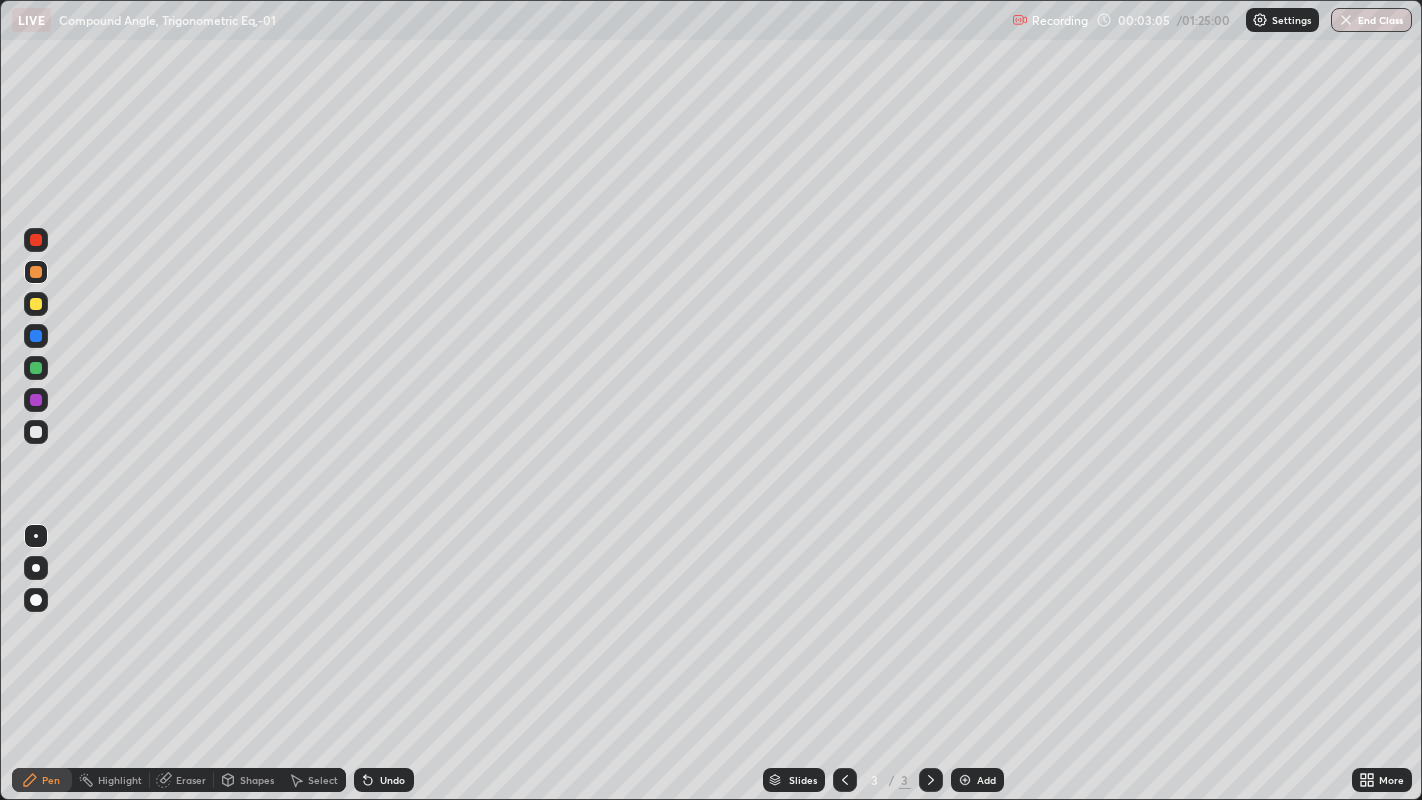 click at bounding box center (36, 400) 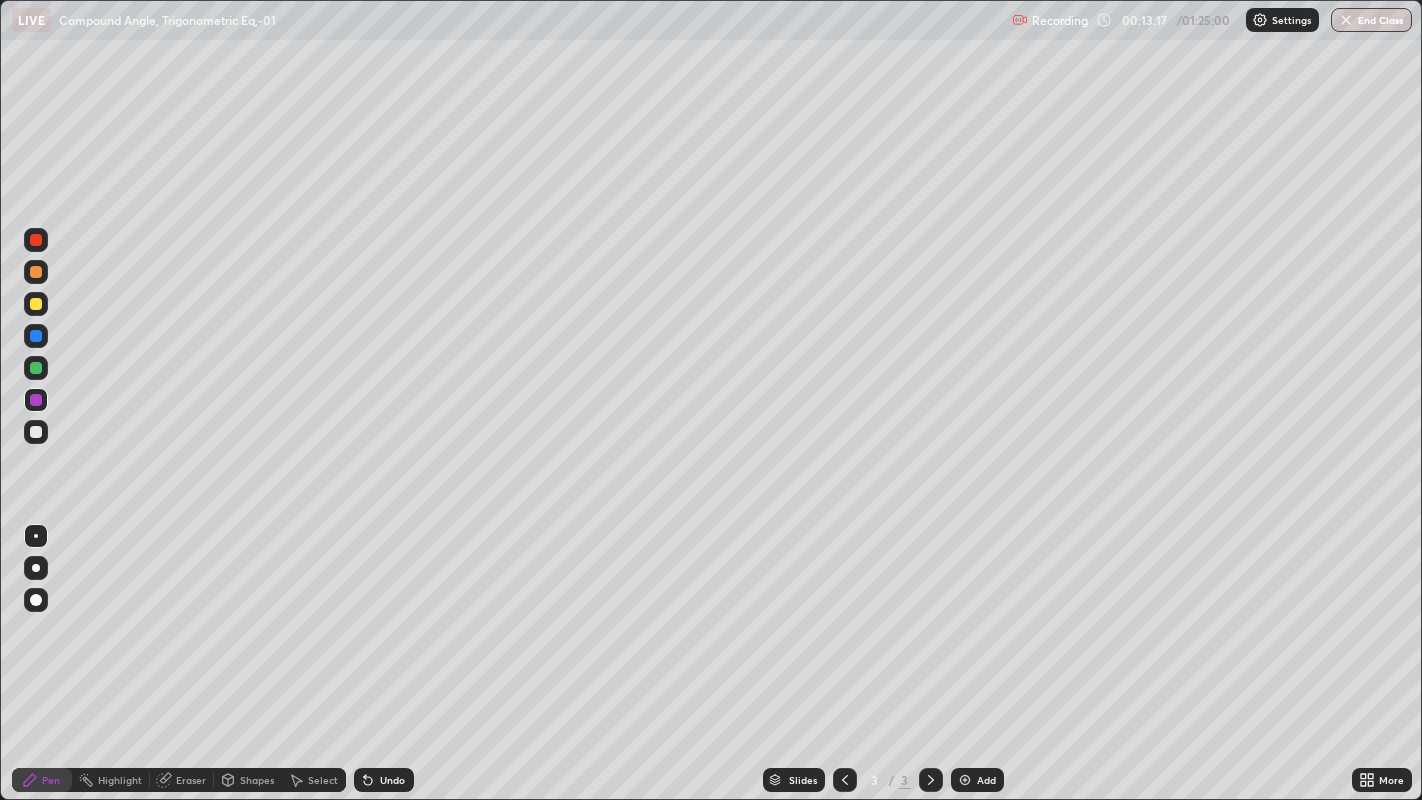 click on "Add" at bounding box center [986, 780] 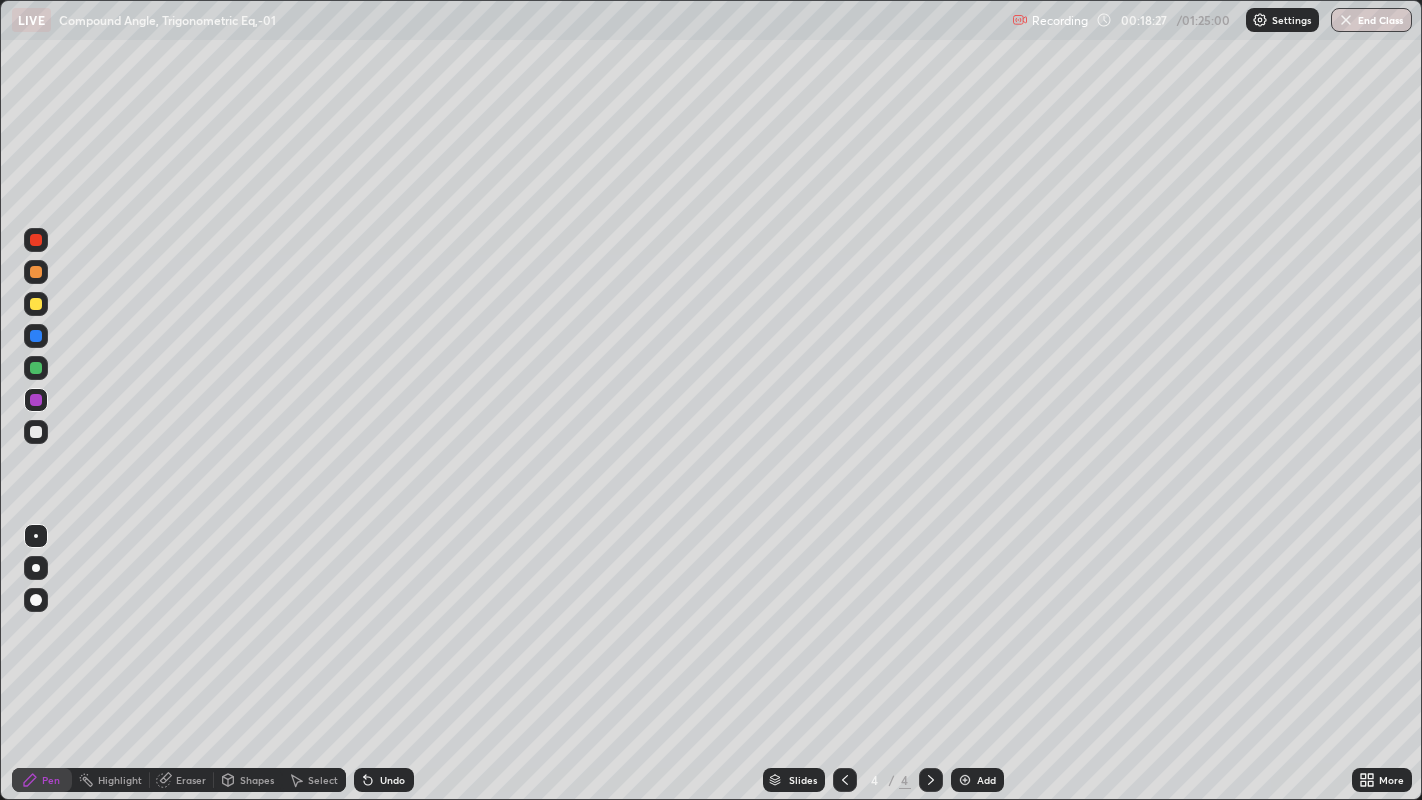 click at bounding box center (36, 368) 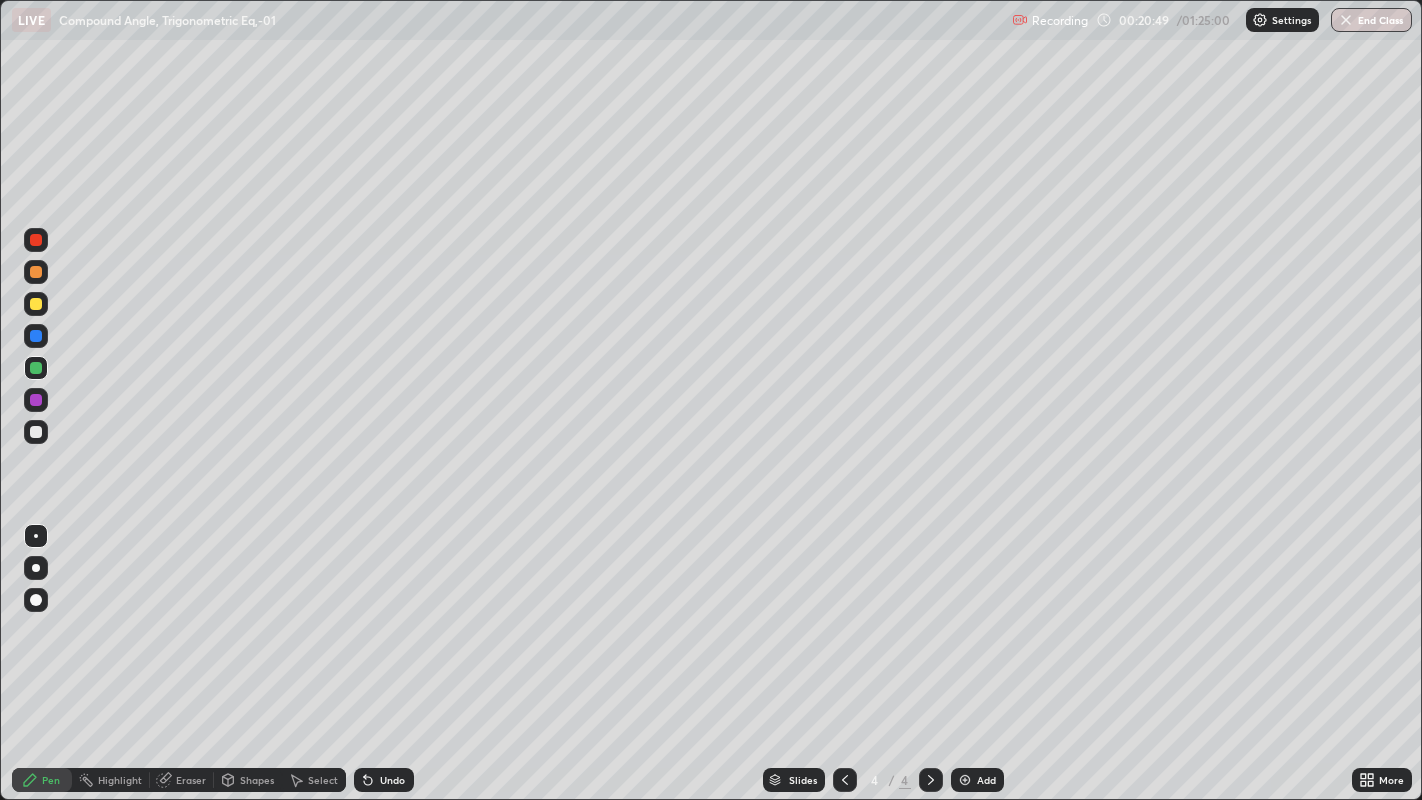 click on "Add" at bounding box center (986, 780) 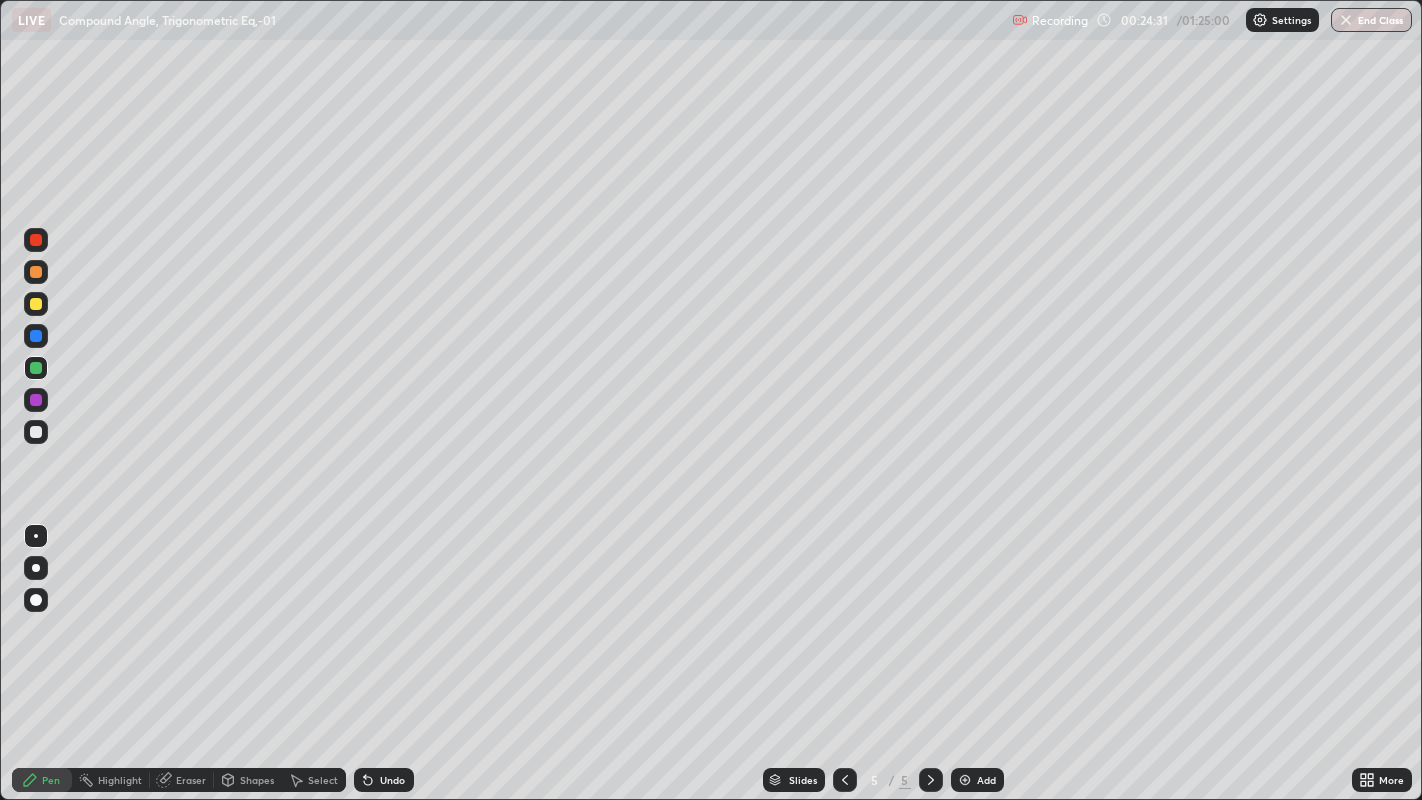 click on "Add" at bounding box center [986, 780] 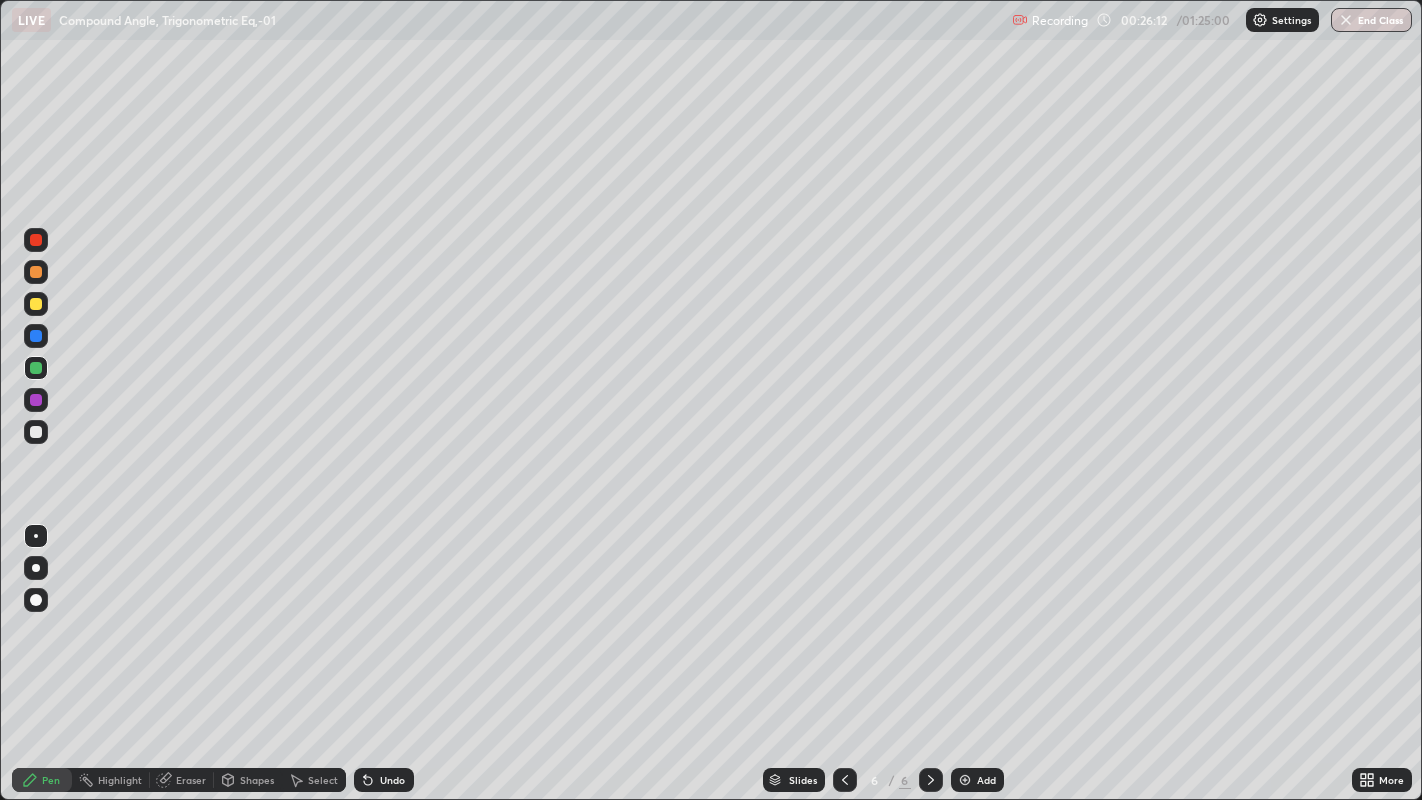 click 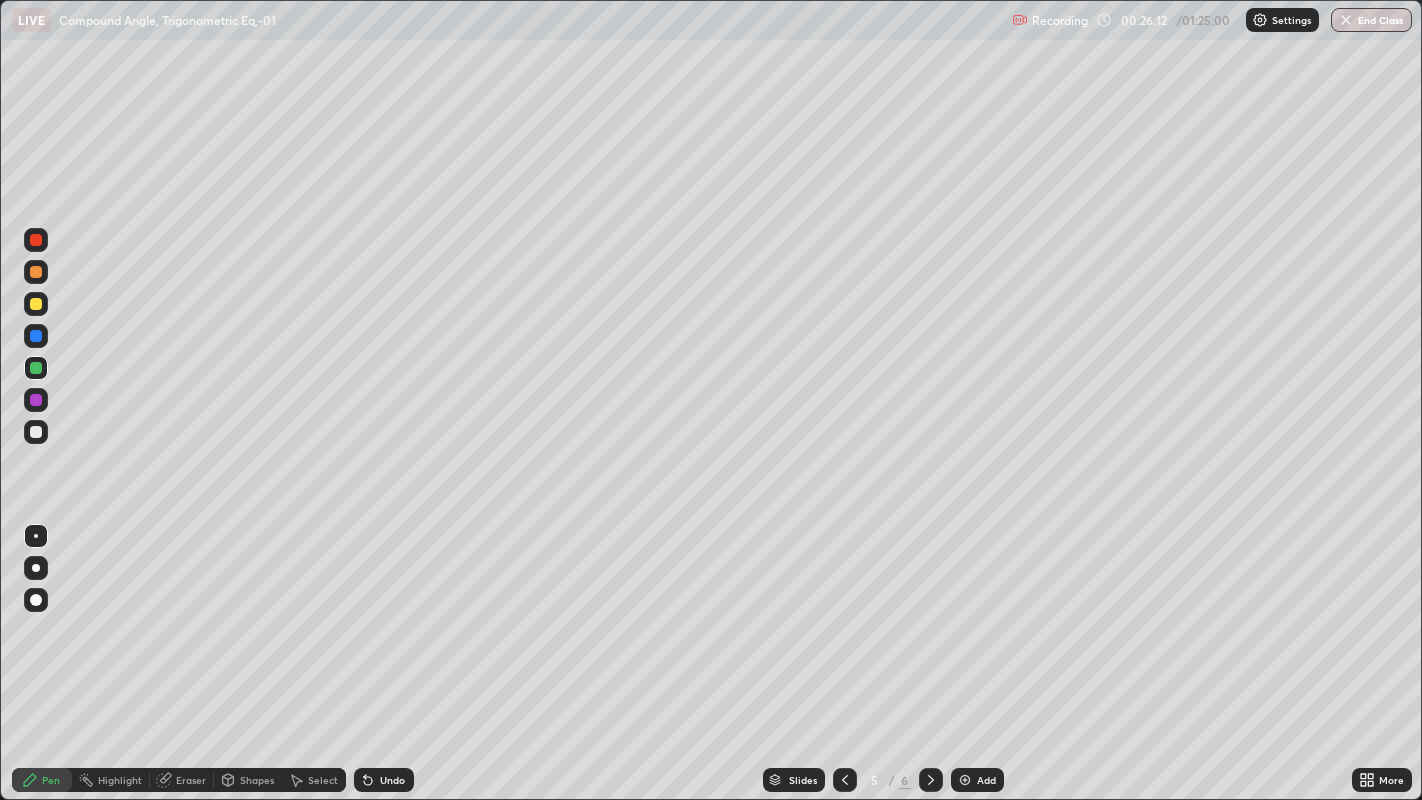 click 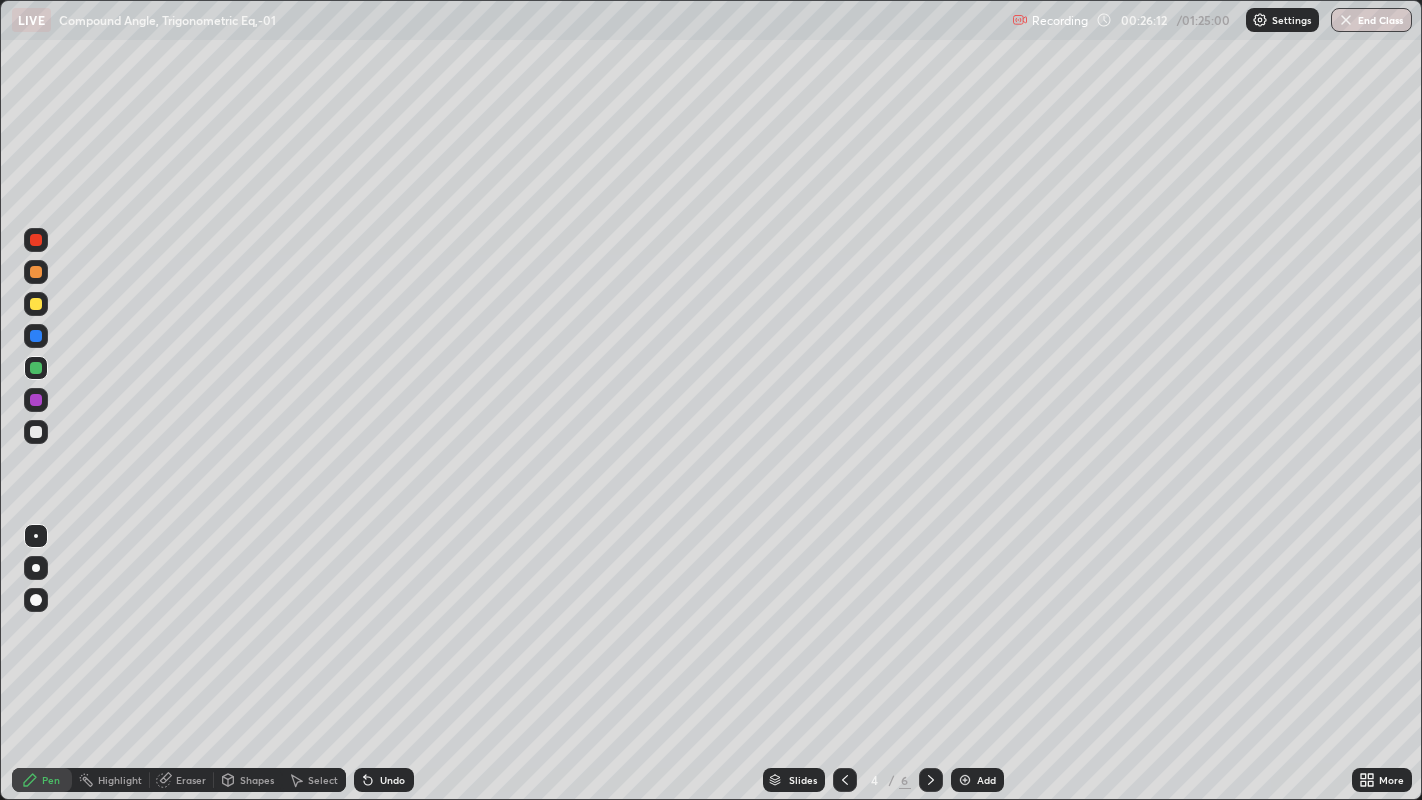 click 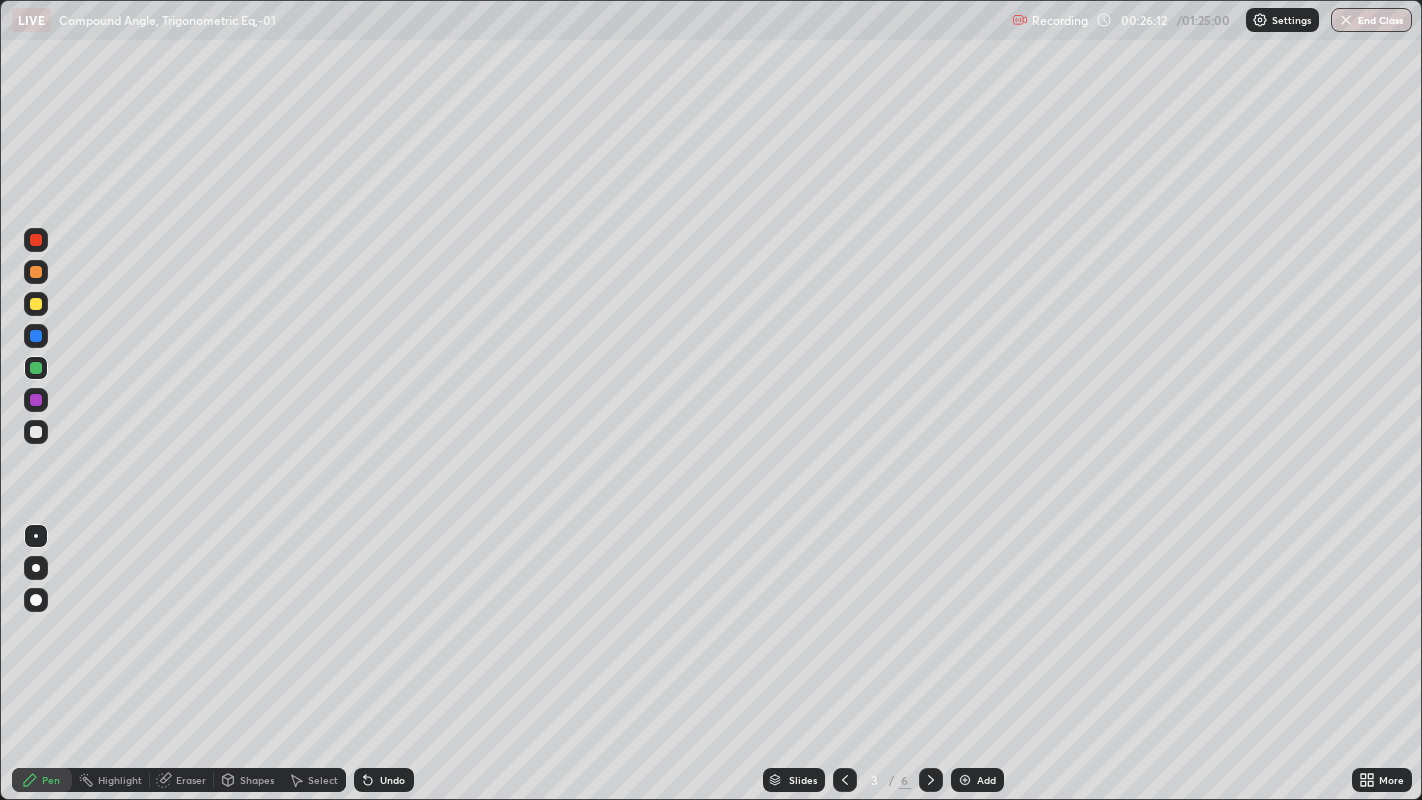 click 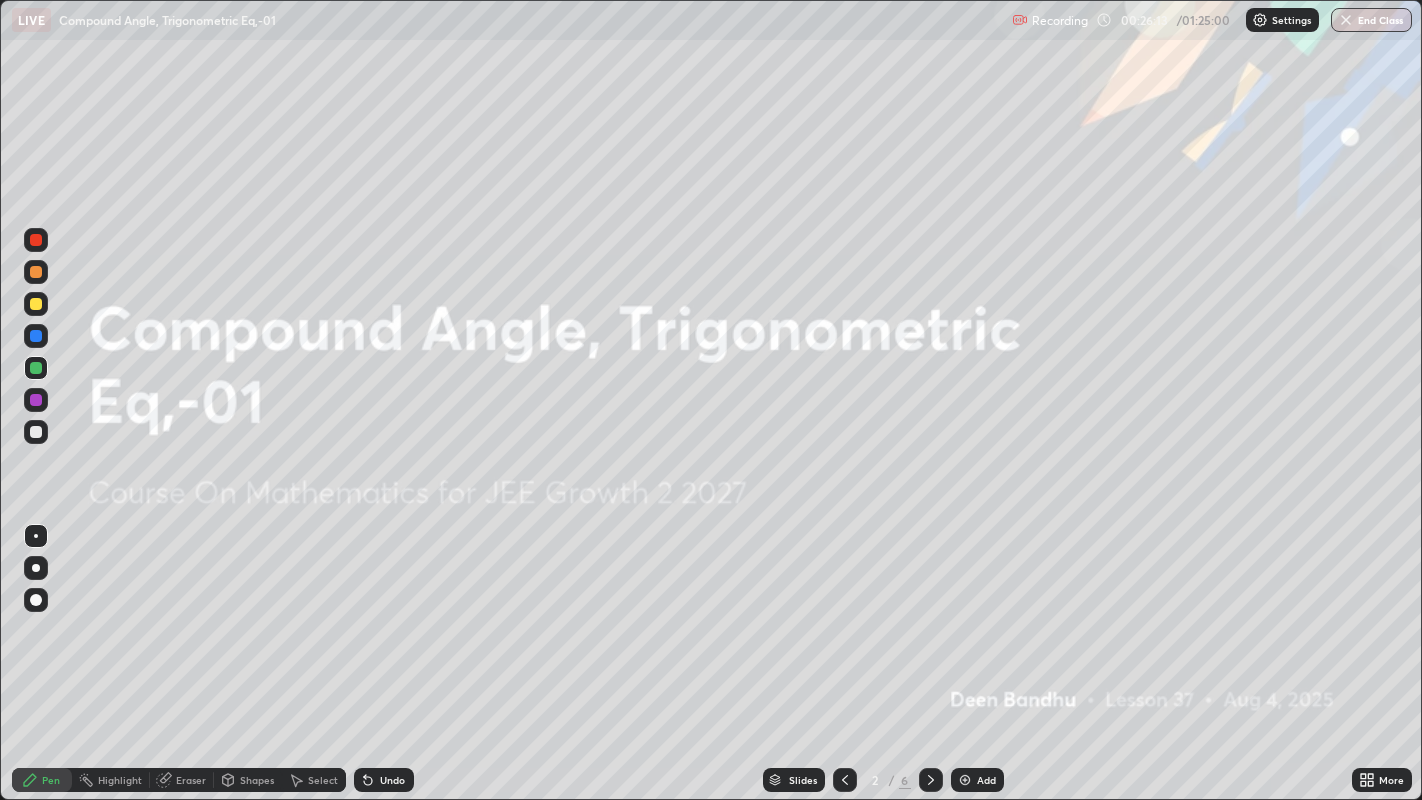 click at bounding box center [931, 780] 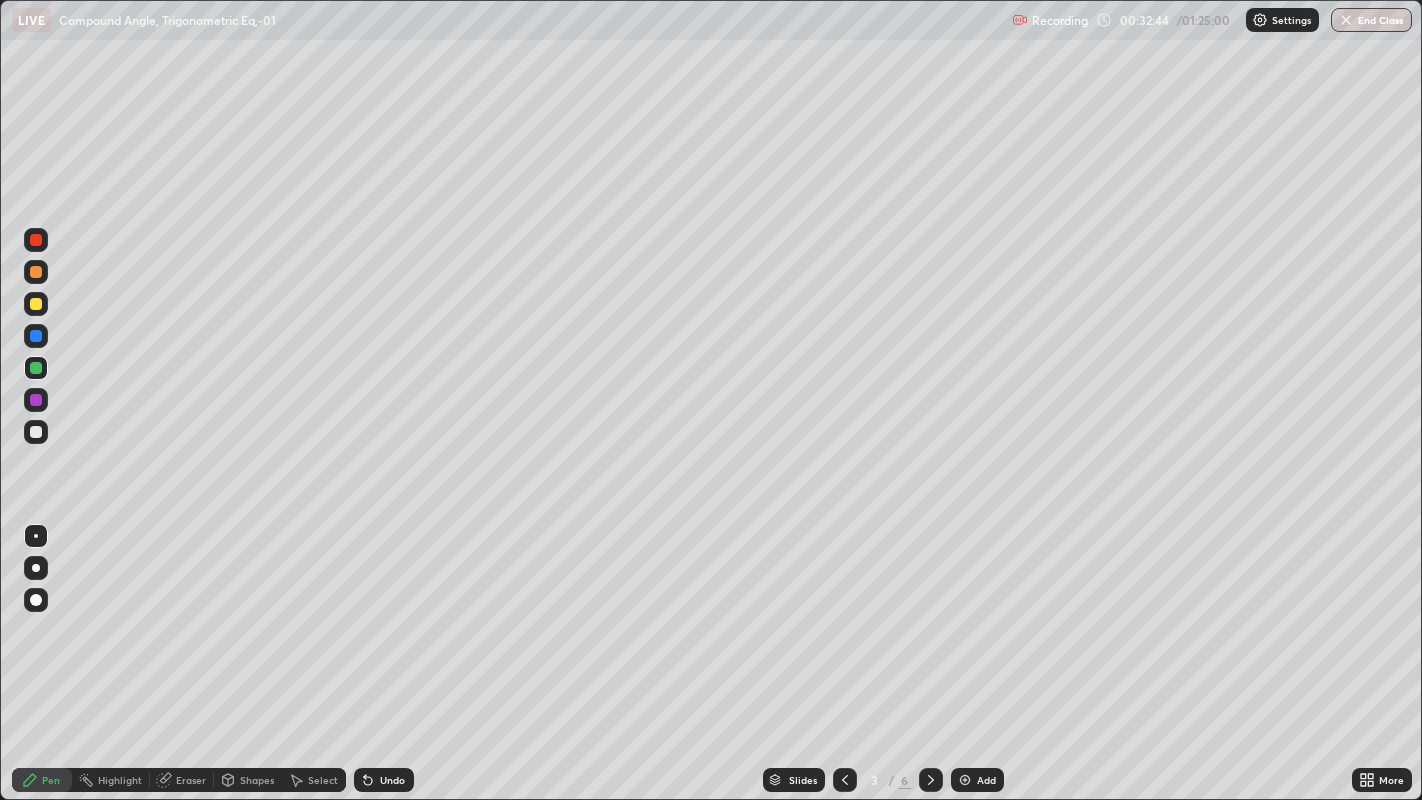 click 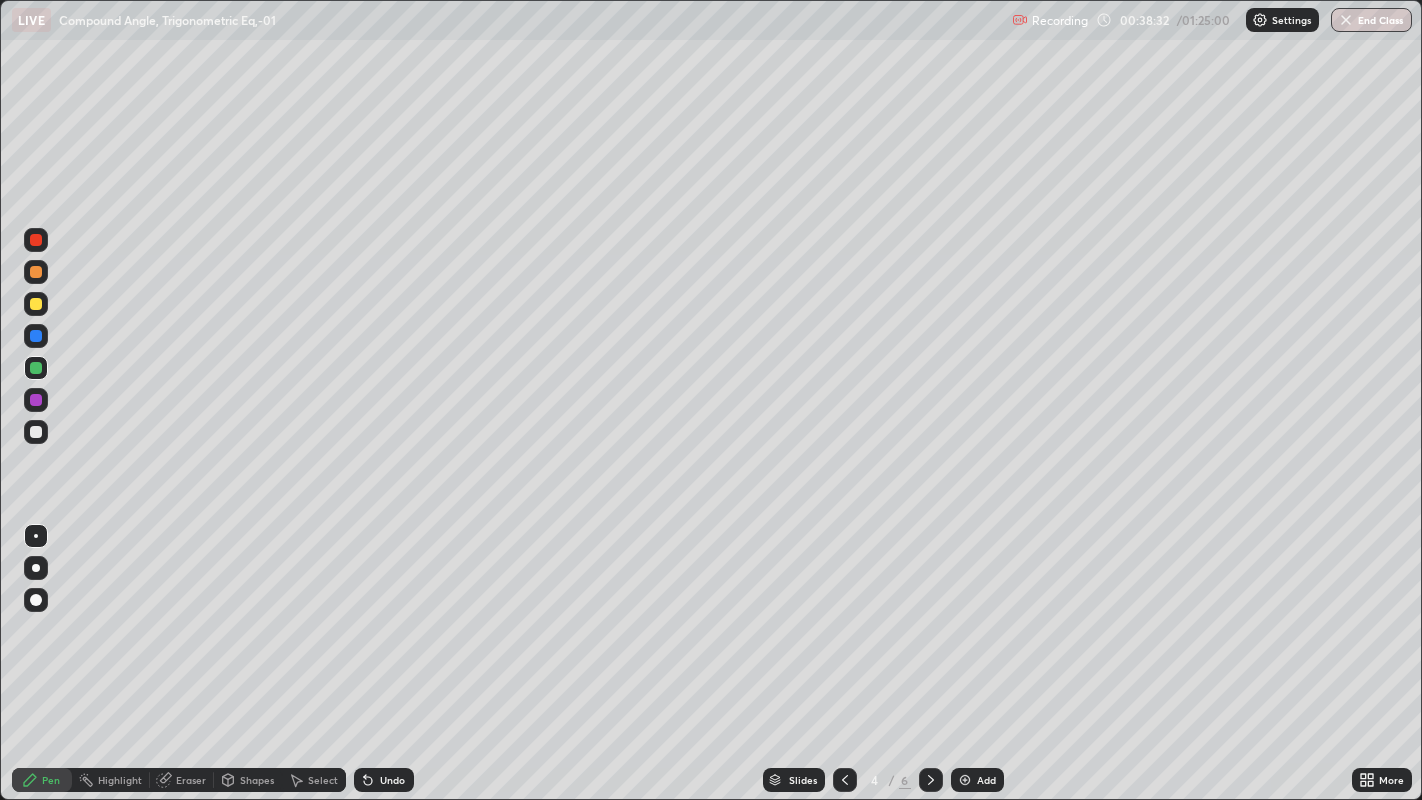 click 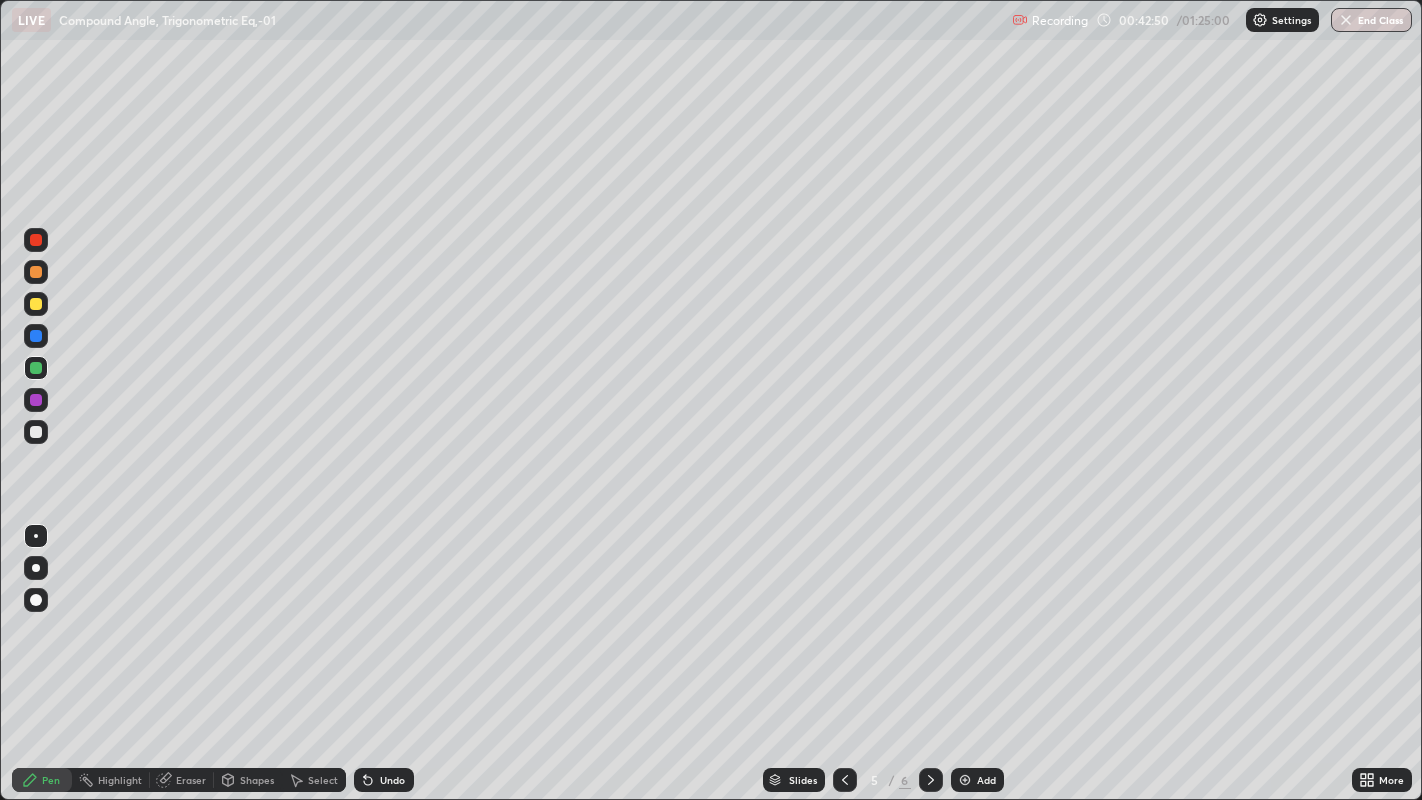 click 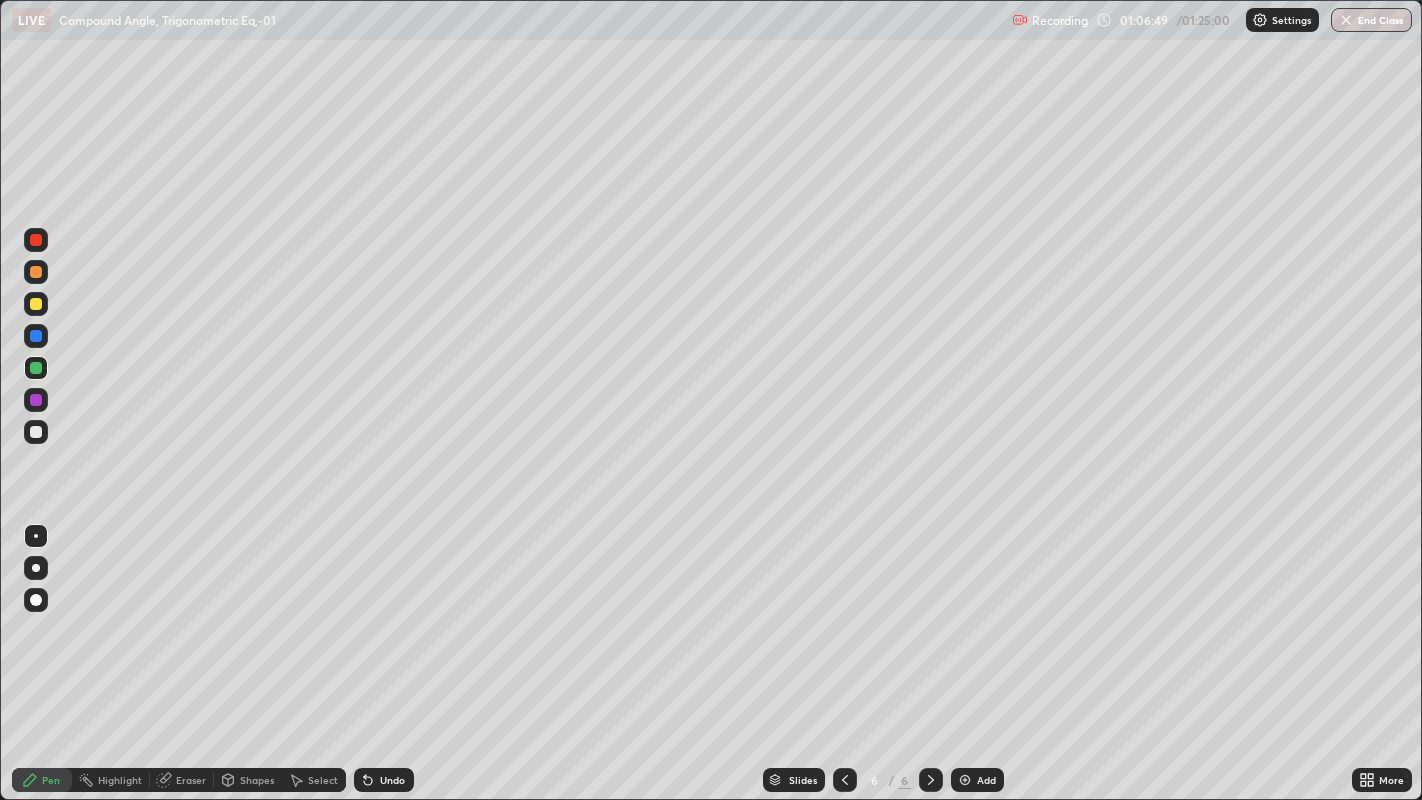 click on "Add" at bounding box center [986, 780] 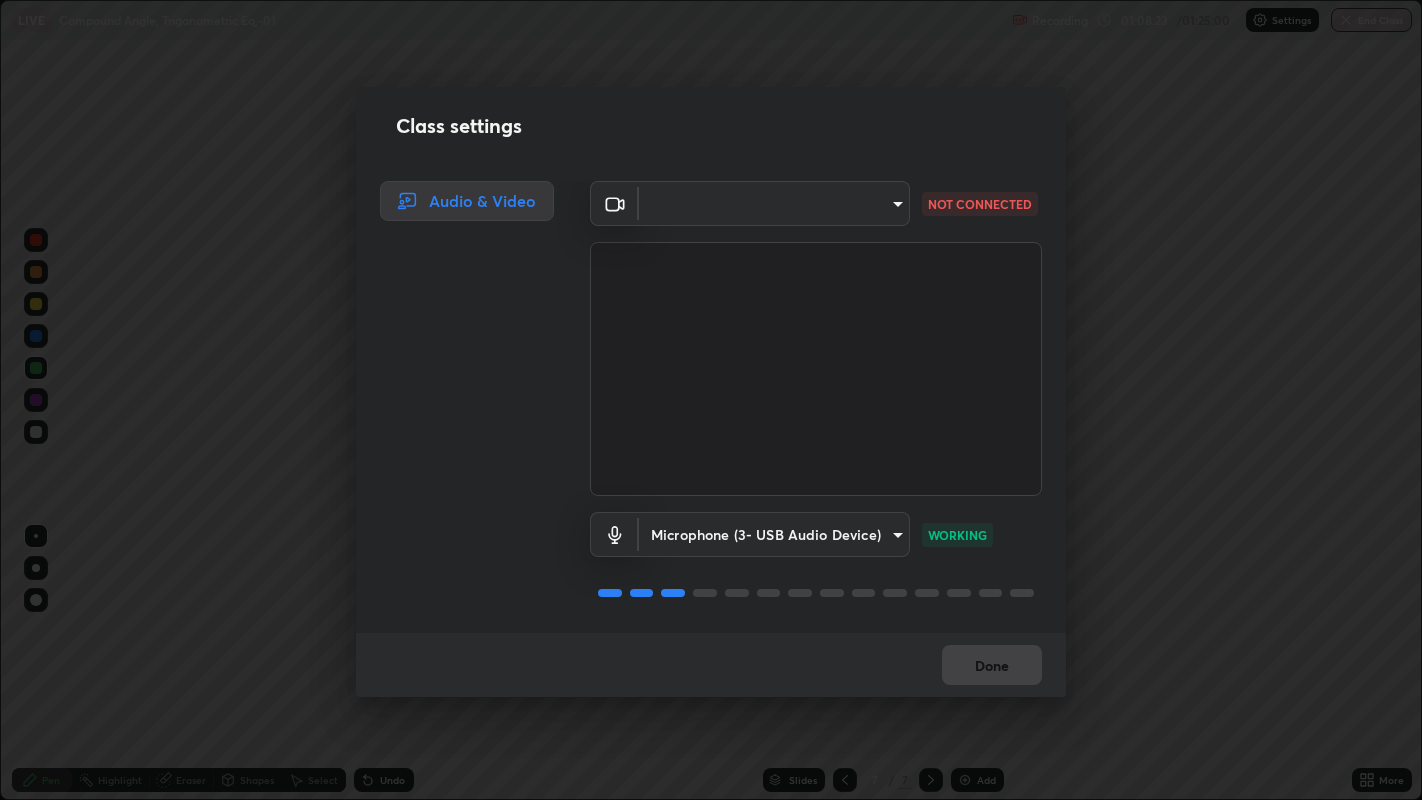 click on "Erase all LIVE Compound Angle, Trigonometric Eq,-01 Recording [TIME] /  [TIME] Settings End Class Setting up your live class Compound Angle, Trigonometric Eq,-01 • L37 of Course On Mathematics for JEE Growth 2 2027 [NAME] Pen Highlight Eraser Shapes Select Undo Slides 7 / 7 Add More Enable hand raising Enable raise hand to speak to learners. Once enabled, chat will be turned off temporarily. Enable x   No doubts shared Encourage your learners to ask a doubt for better clarity Report an issue Reason for reporting Buffering Chat not working Audio - Video sync issue Educator video quality low ​ Attach an image Report Class settings Audio & Video ​ [HASH] NOT CONNECTED Microphone (3- USB Audio Device) [HASH] WORKING Done" at bounding box center (711, 400) 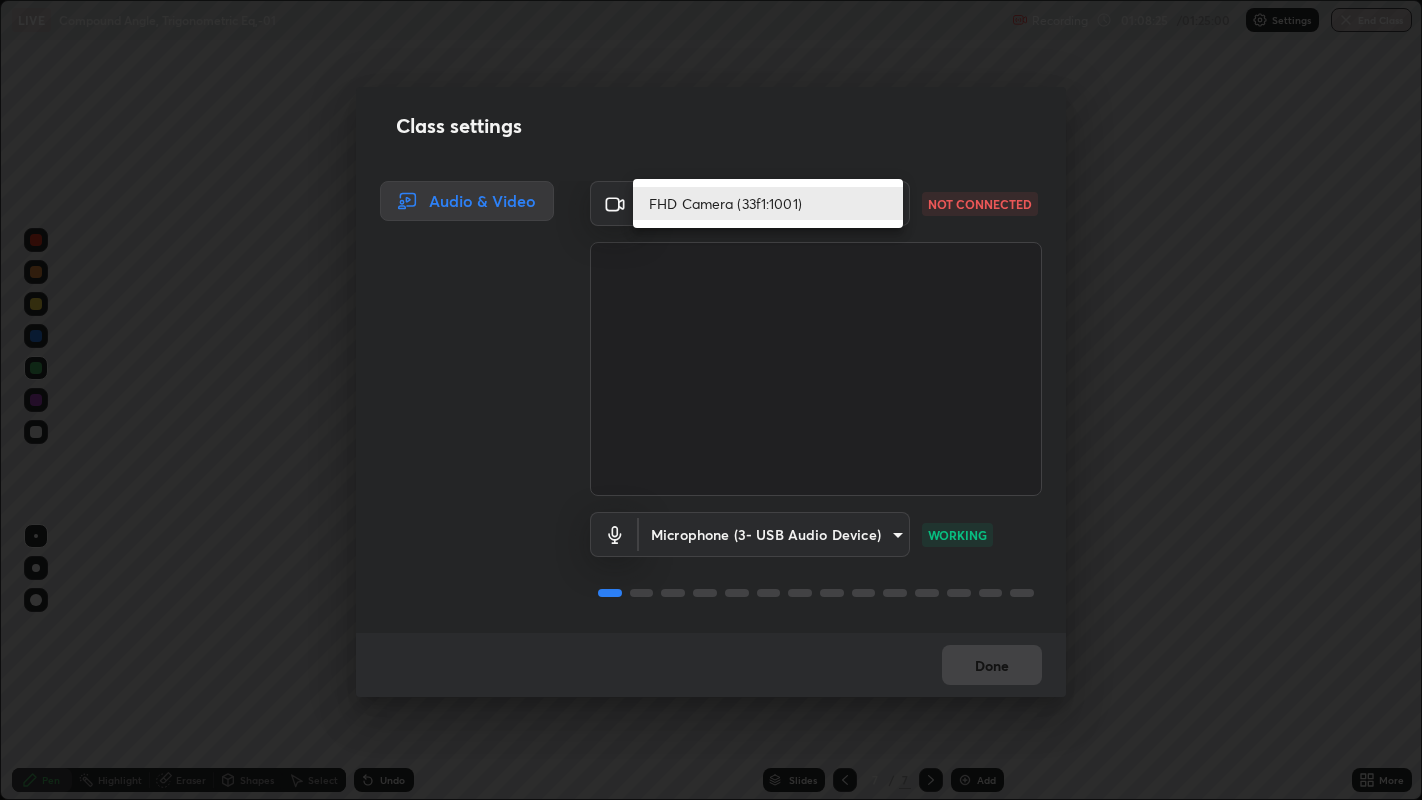 click on "FHD Camera (33f1:1001)" at bounding box center (768, 203) 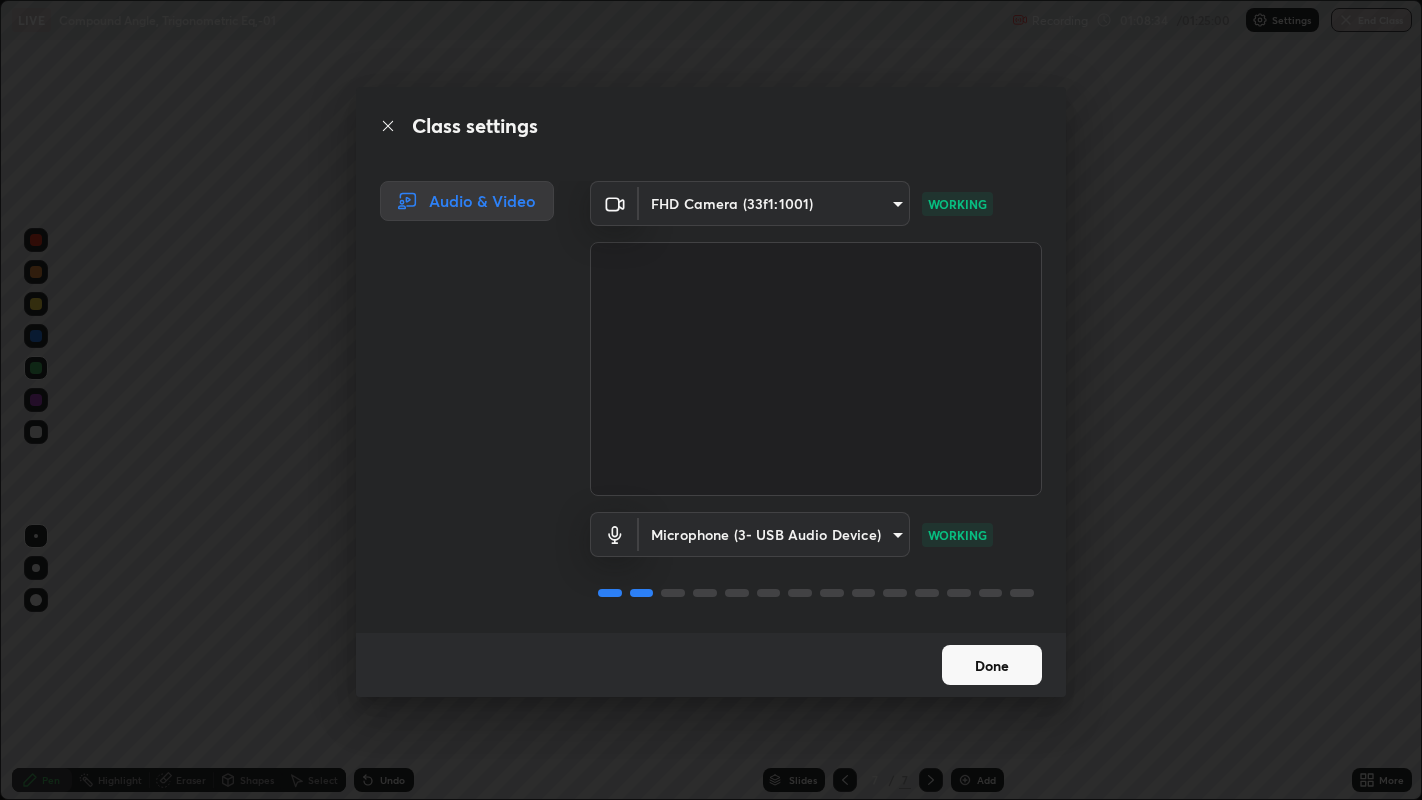click on "Done" at bounding box center [992, 665] 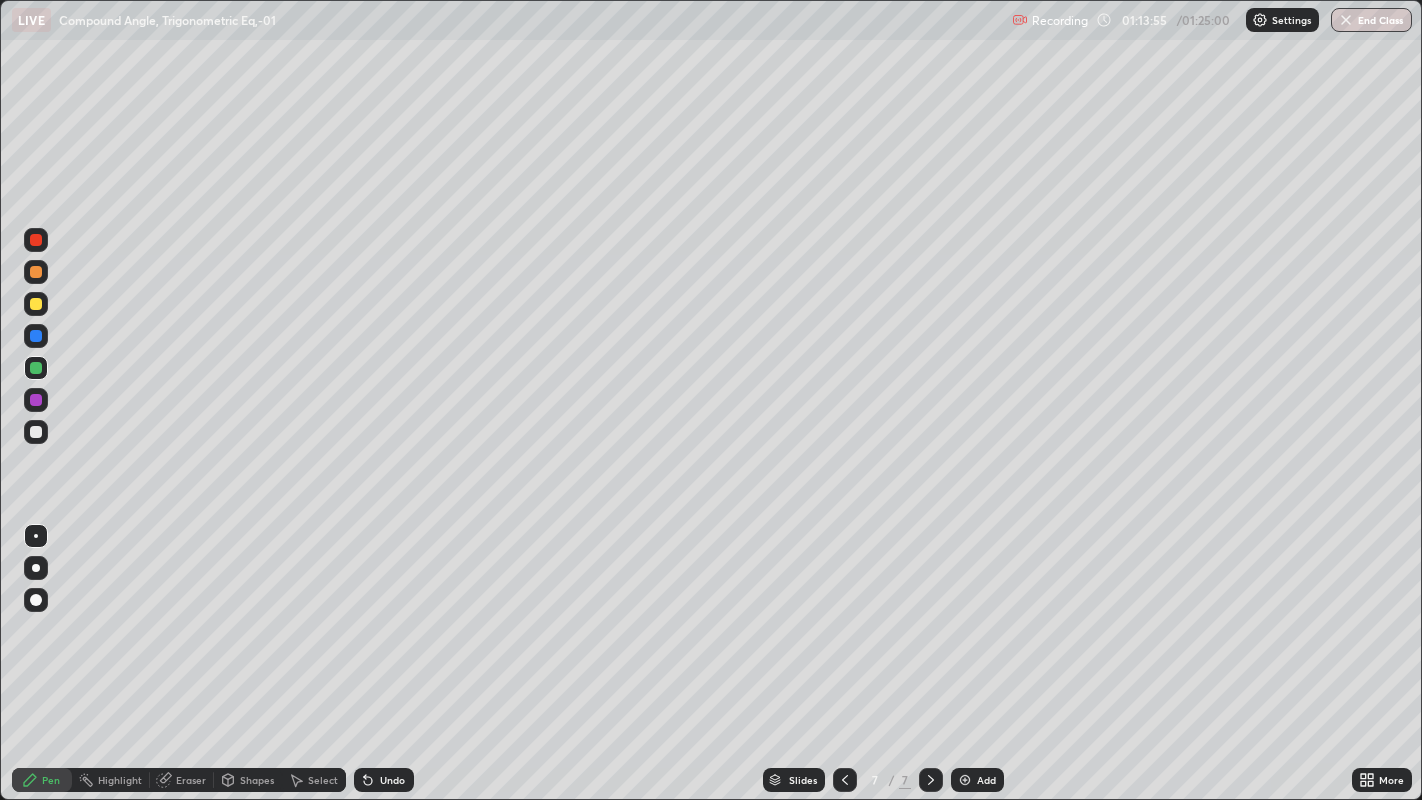 click on "End Class" at bounding box center [1371, 20] 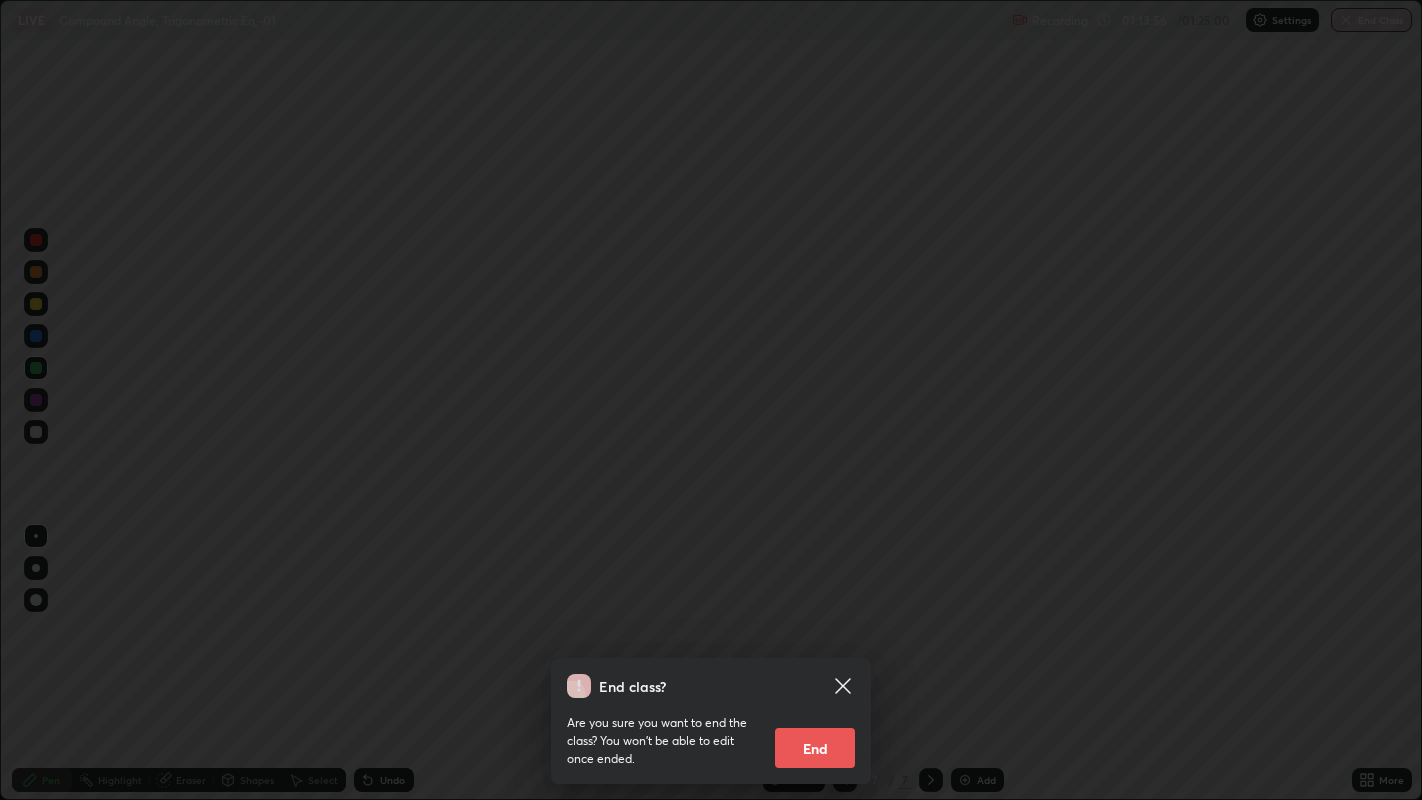 click on "End" at bounding box center (815, 748) 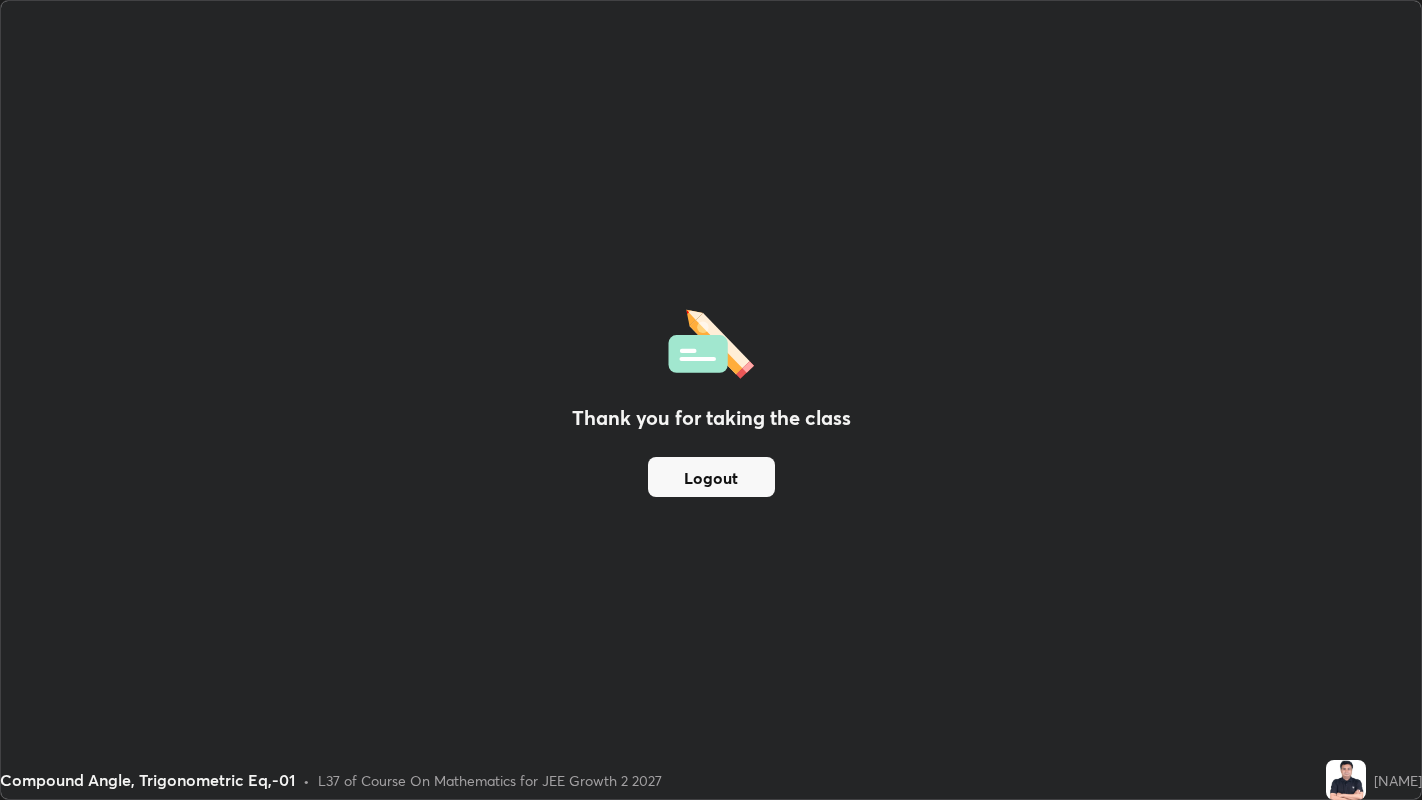 click on "Logout" at bounding box center [711, 477] 